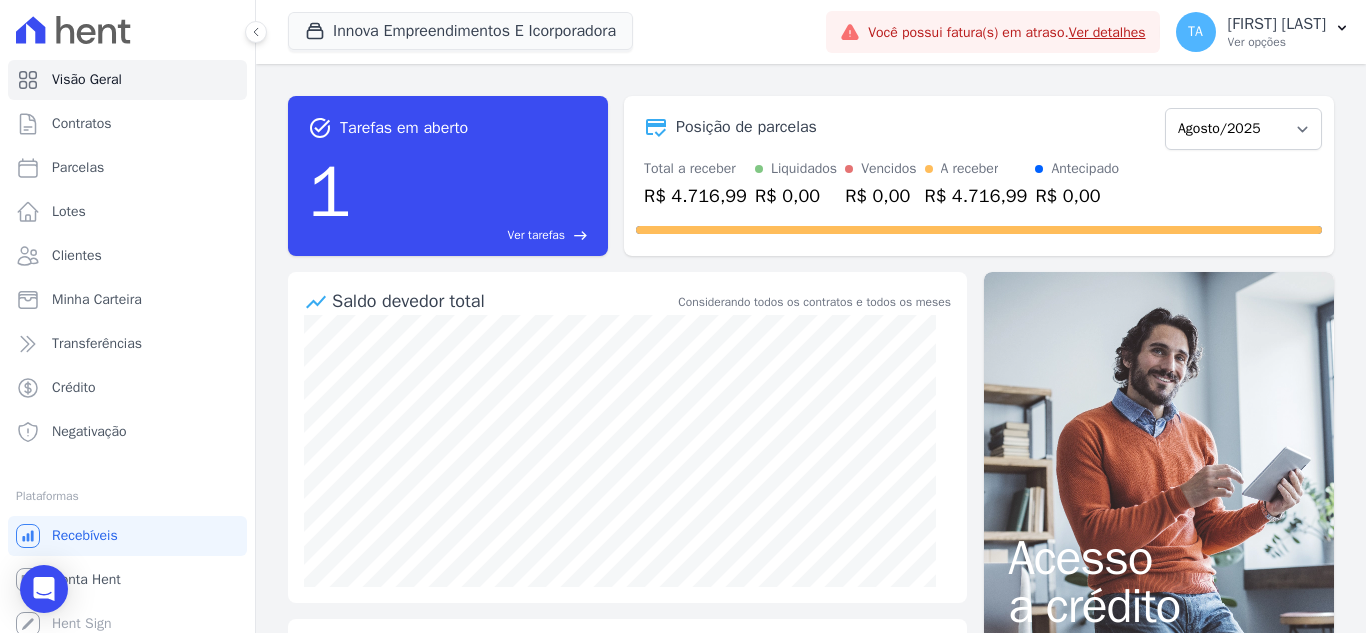 scroll, scrollTop: 0, scrollLeft: 0, axis: both 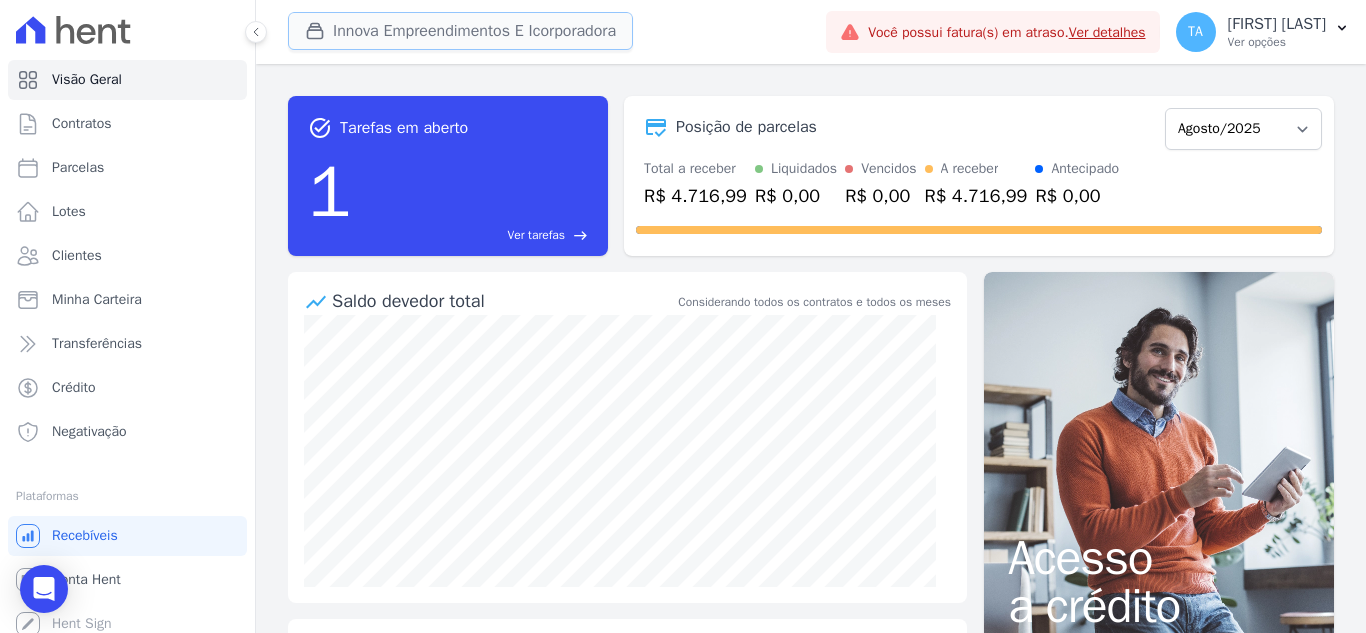 click on "Innova Empreendimentos E Icorporadora" at bounding box center (460, 31) 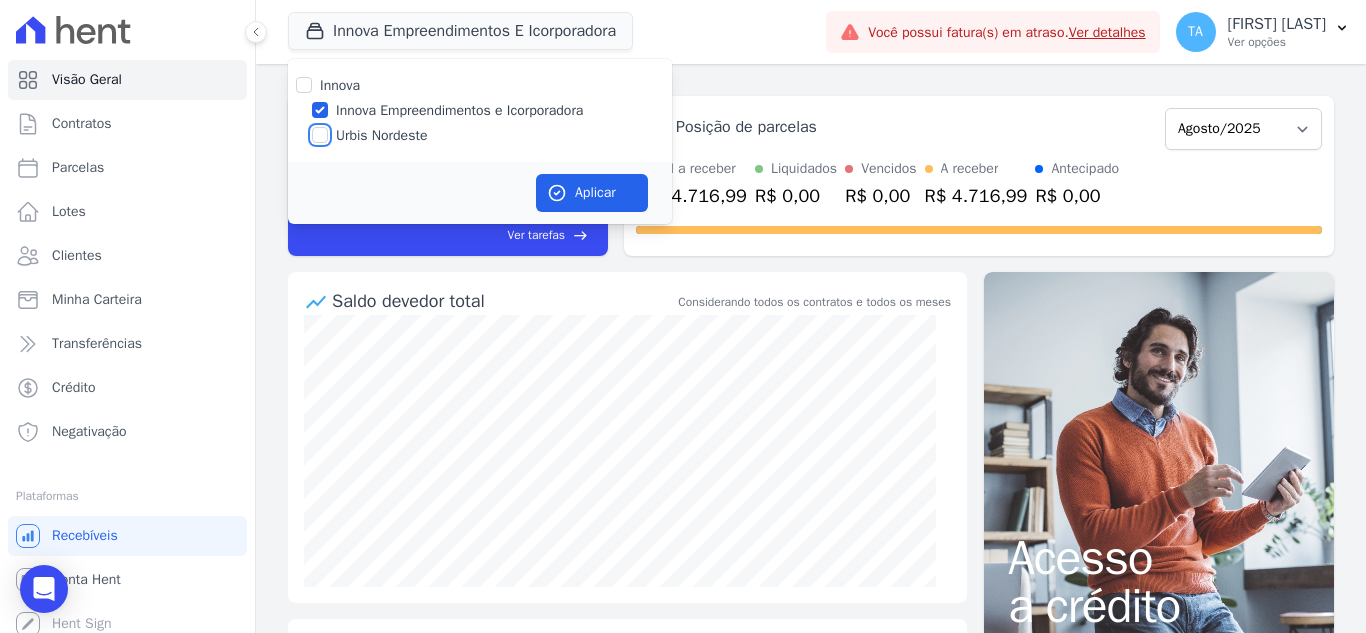 click on "Urbis Nordeste" at bounding box center [320, 135] 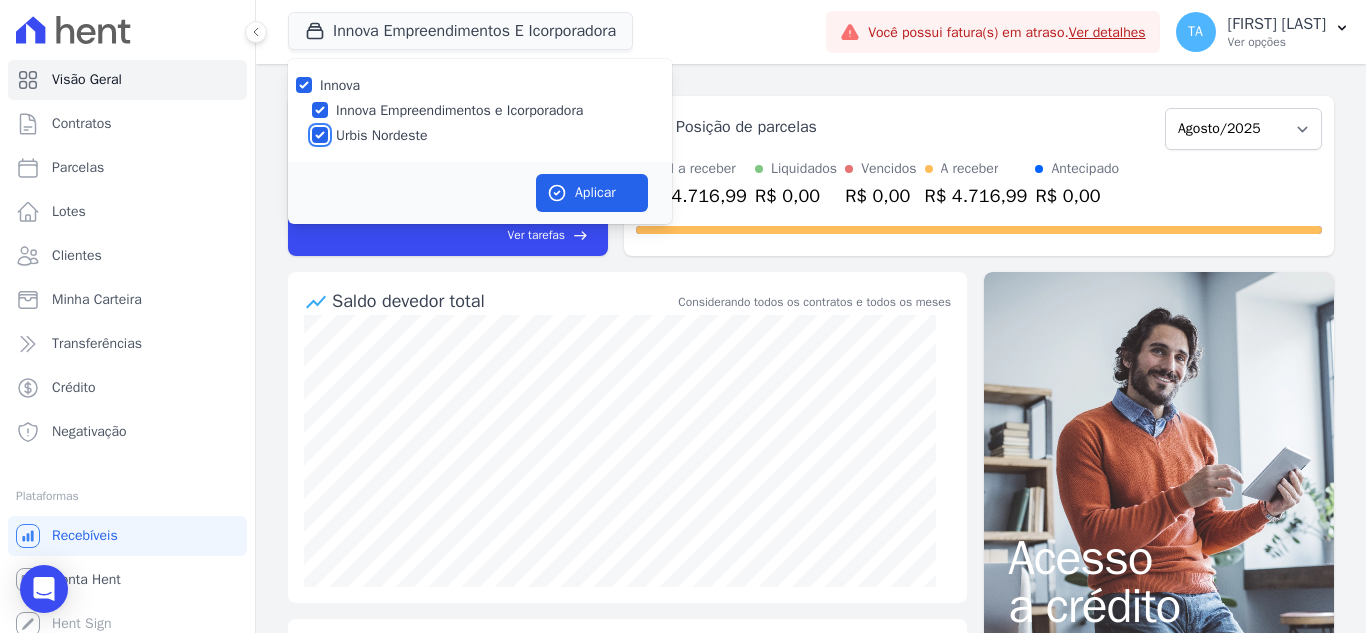 checkbox on "true" 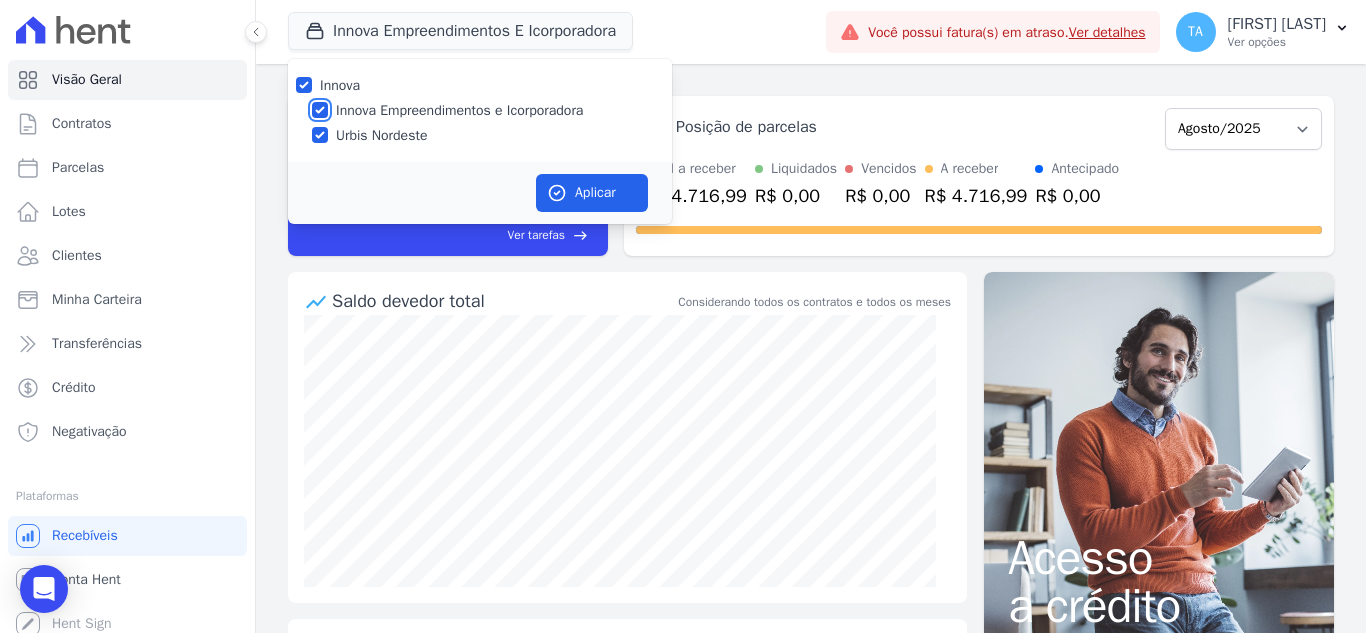 click on "Innova Empreendimentos e Icorporadora" at bounding box center (320, 110) 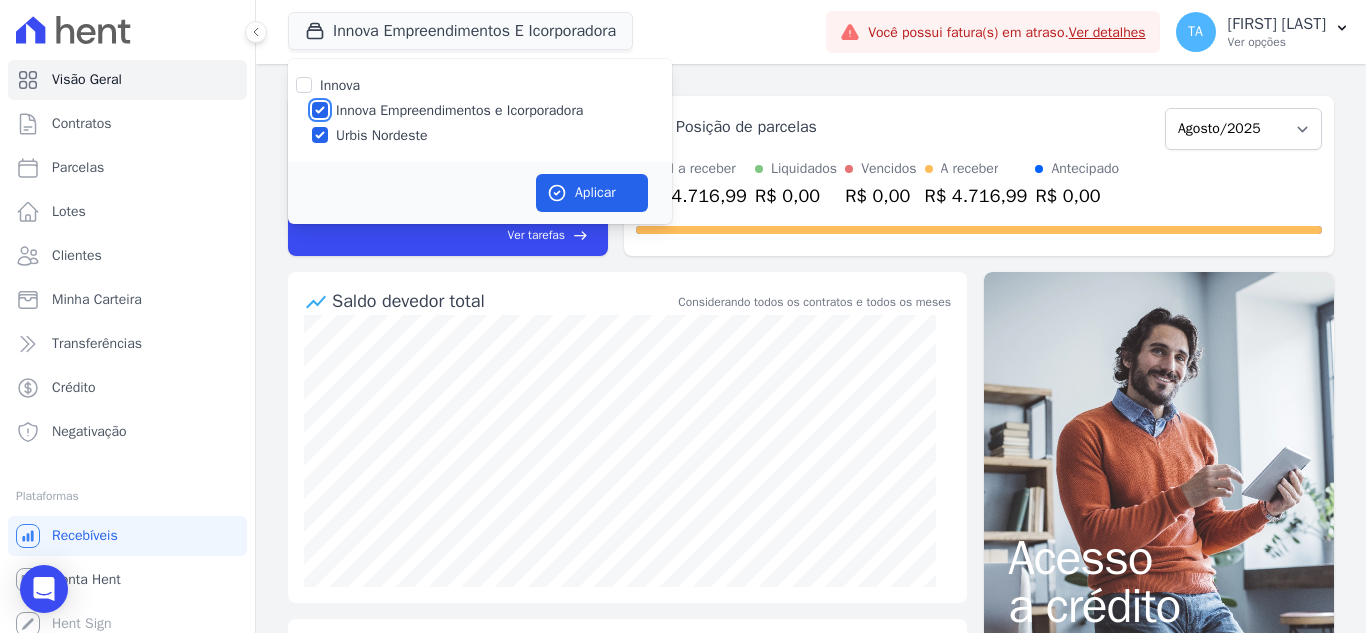 checkbox on "false" 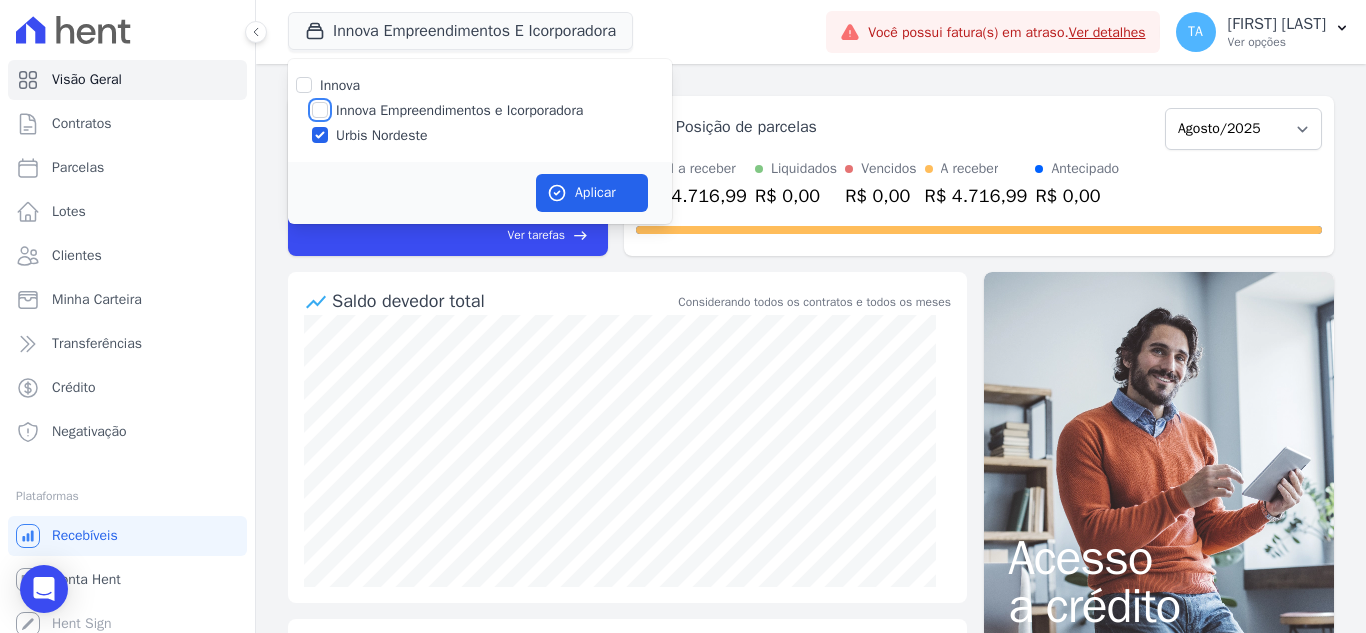 checkbox on "false" 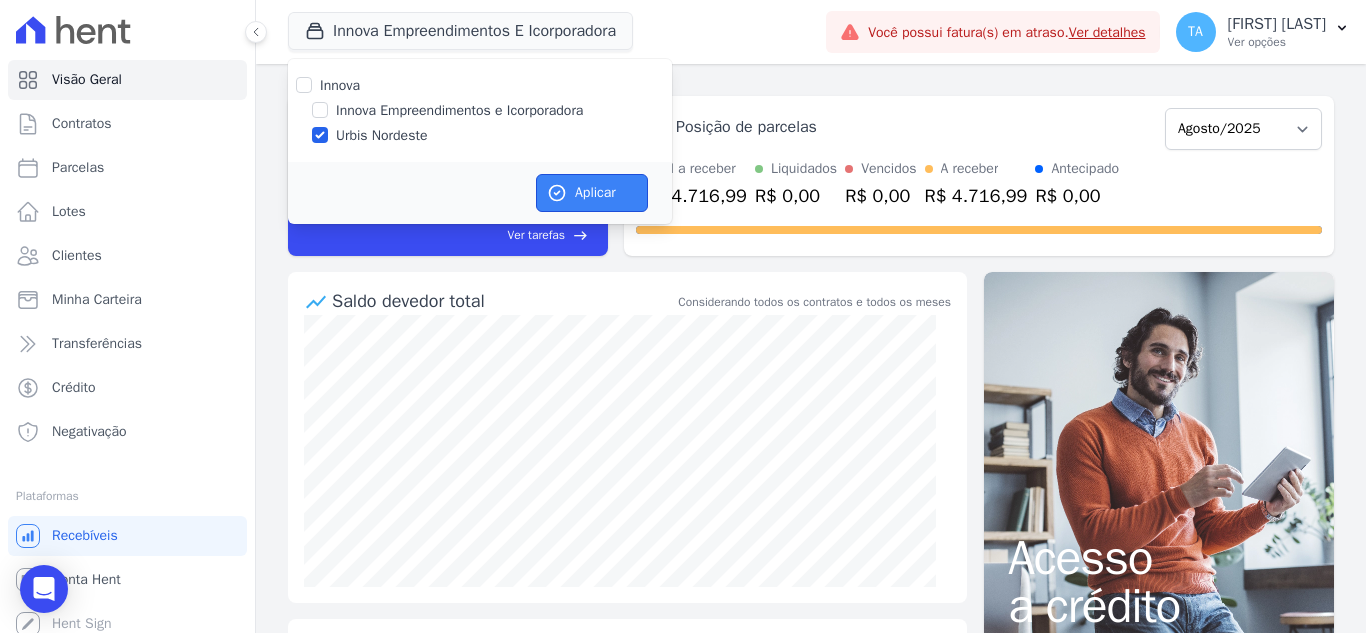 click on "Aplicar" at bounding box center [592, 193] 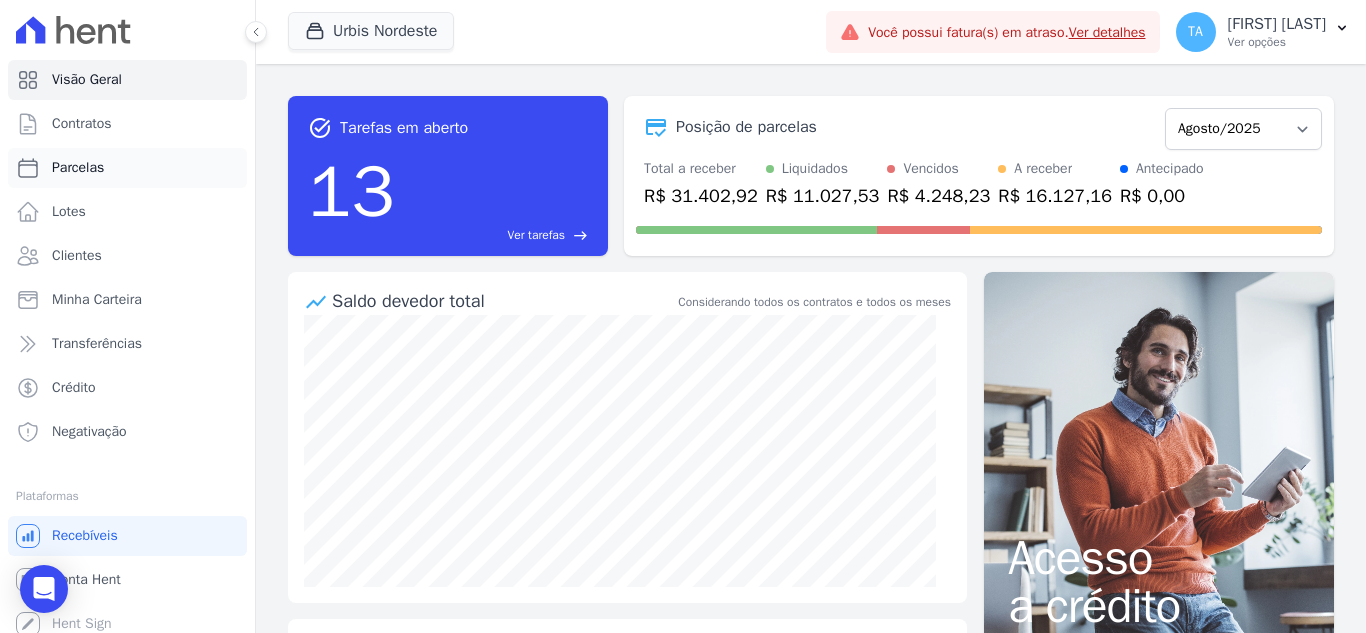 click on "Parcelas" at bounding box center (127, 168) 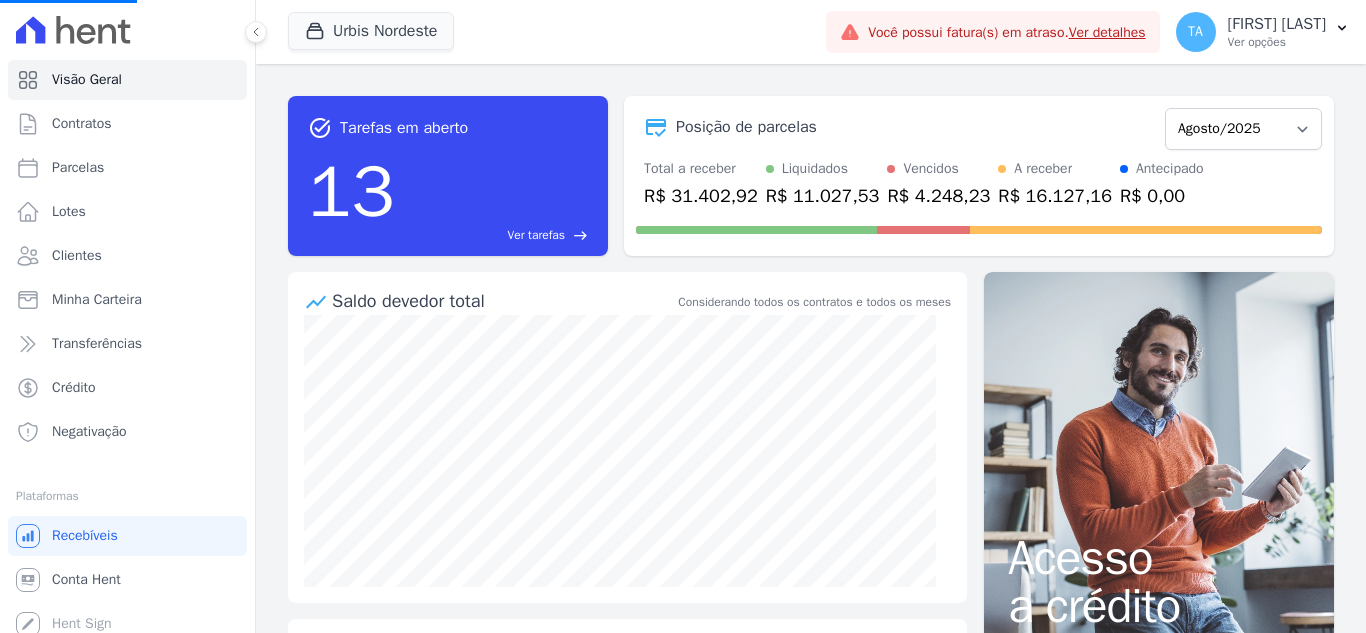 select 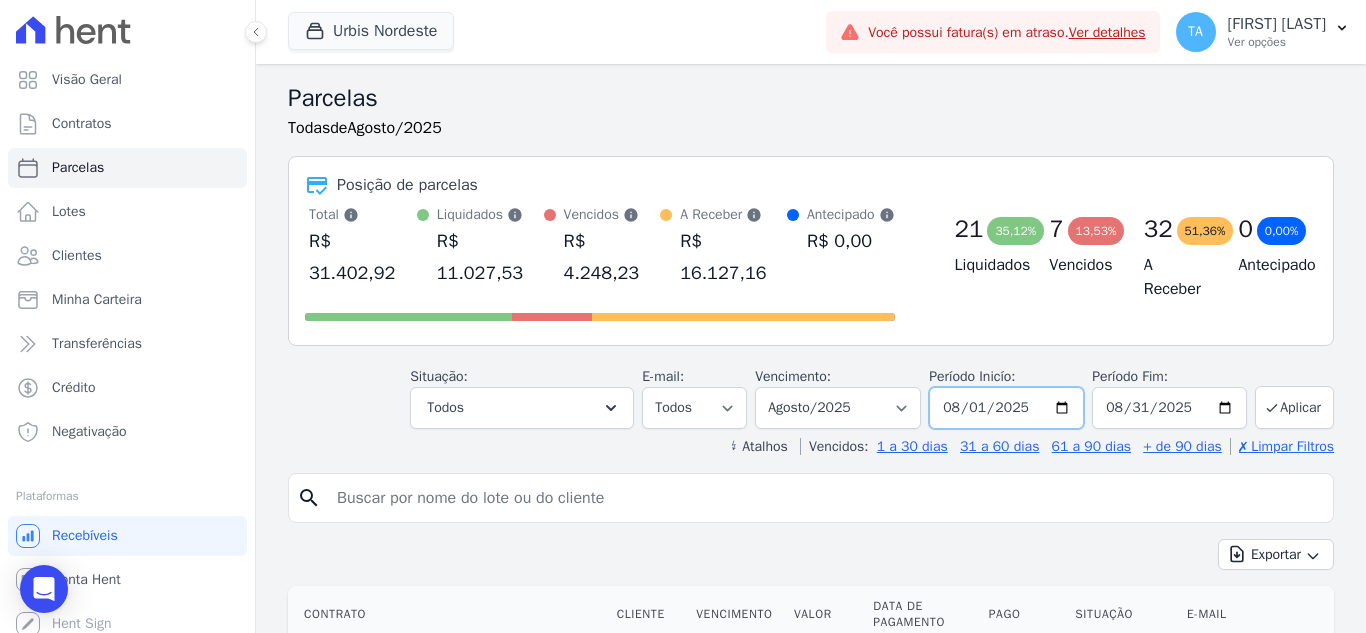 click on "2025-08-01" at bounding box center [1006, 408] 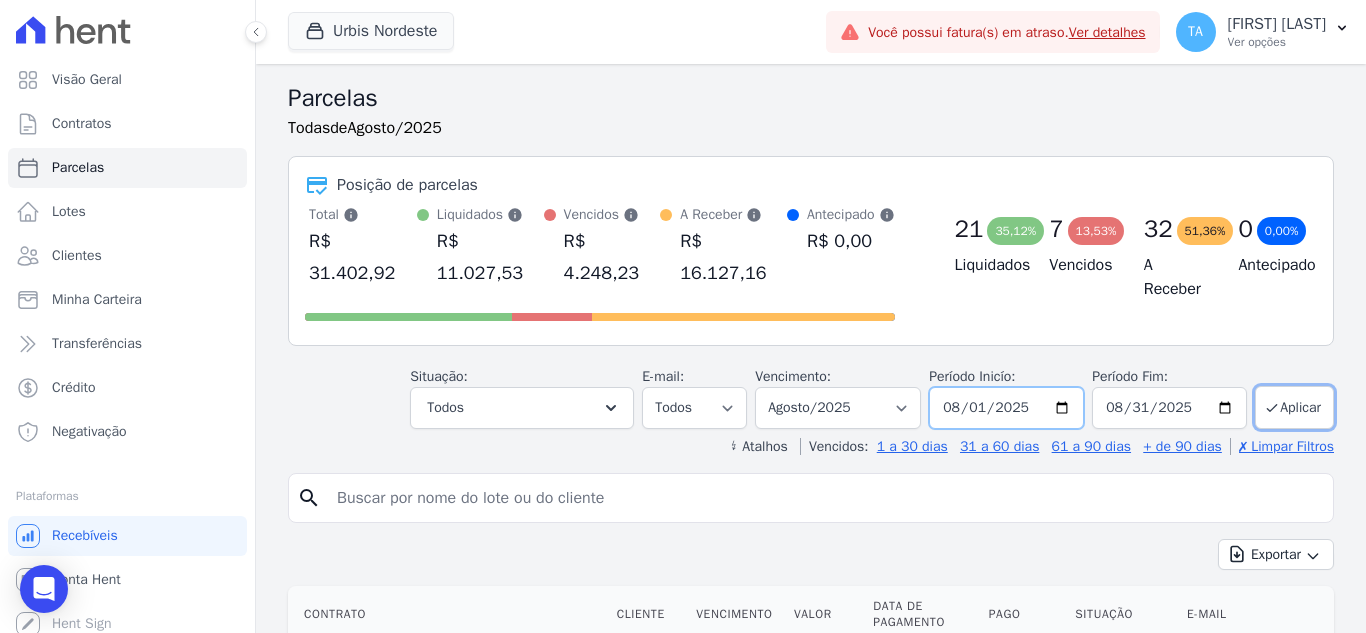 type on "[DATE]" 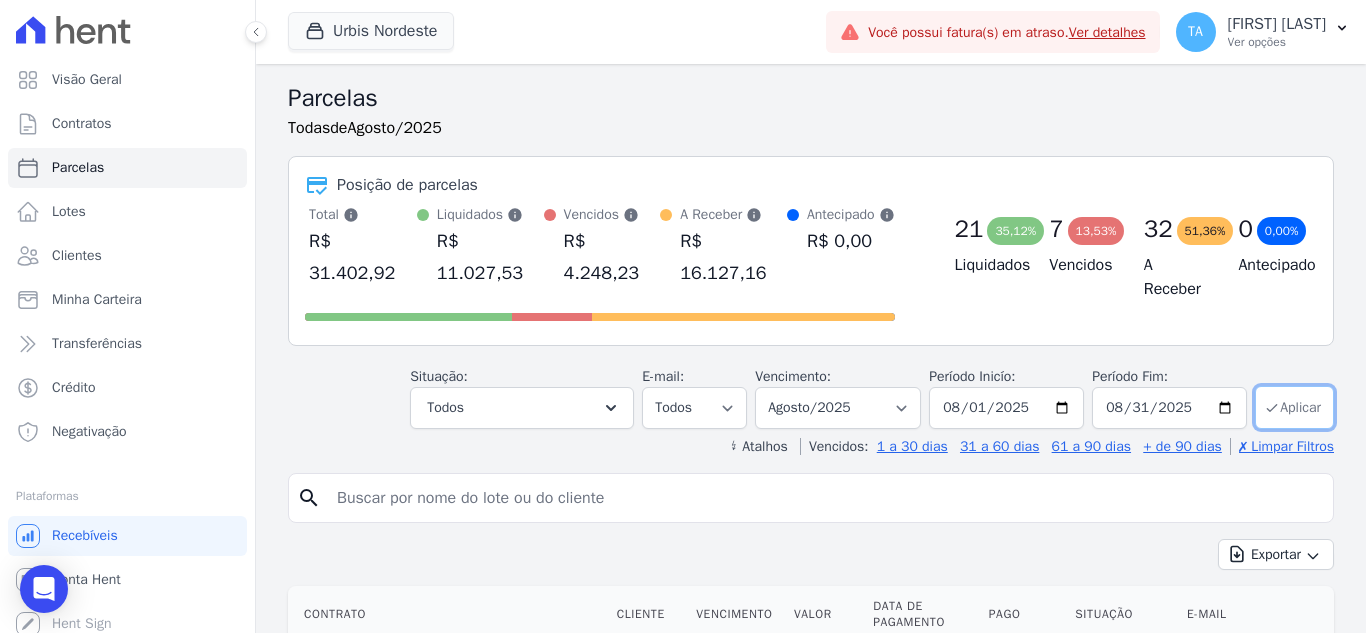 click on "Aplicar" at bounding box center [1294, 407] 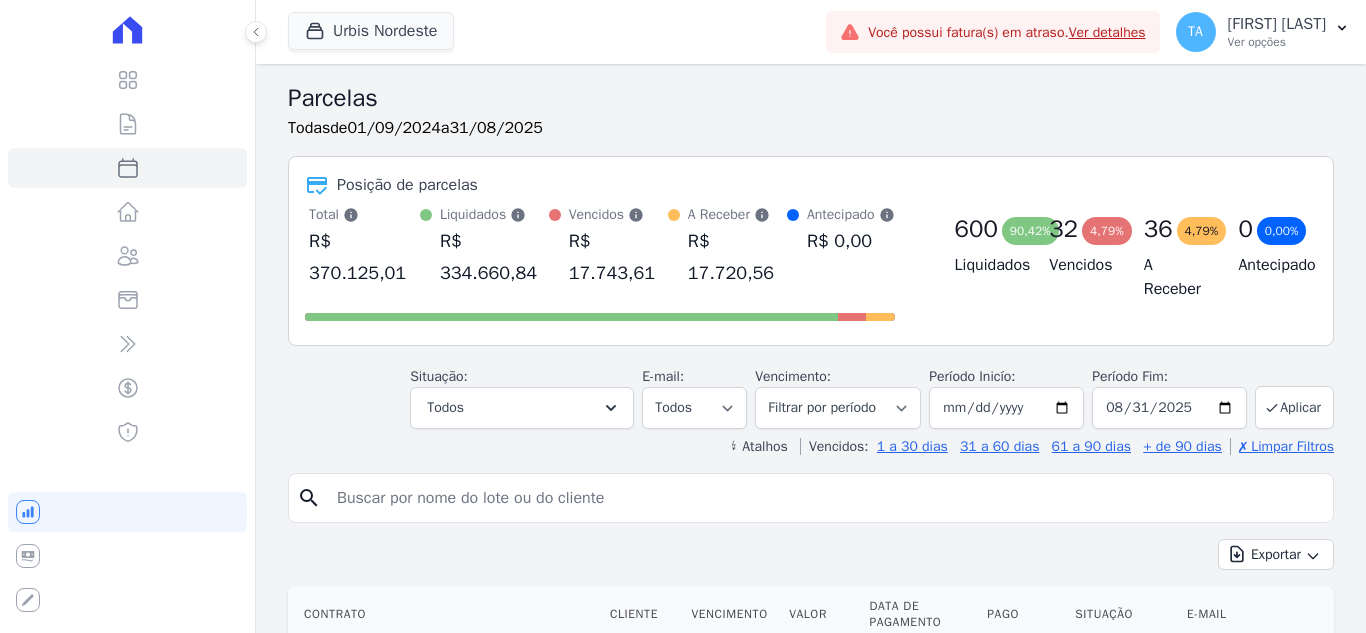 select 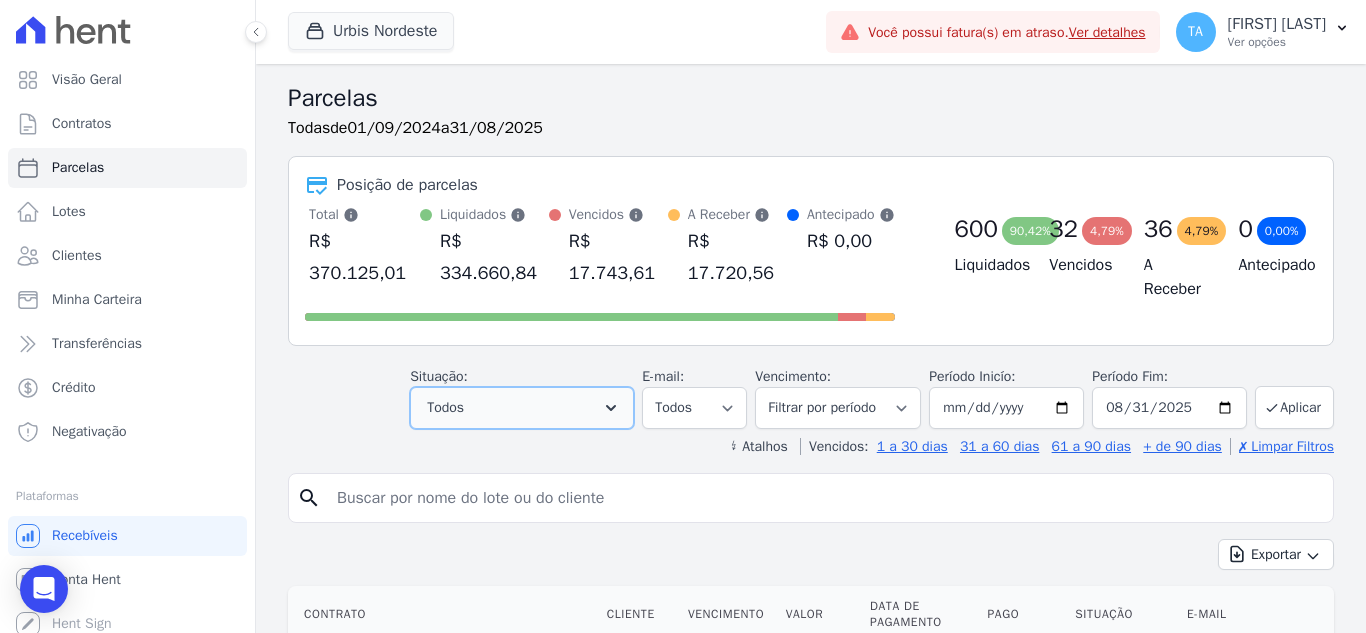 click on "Todos" at bounding box center (522, 408) 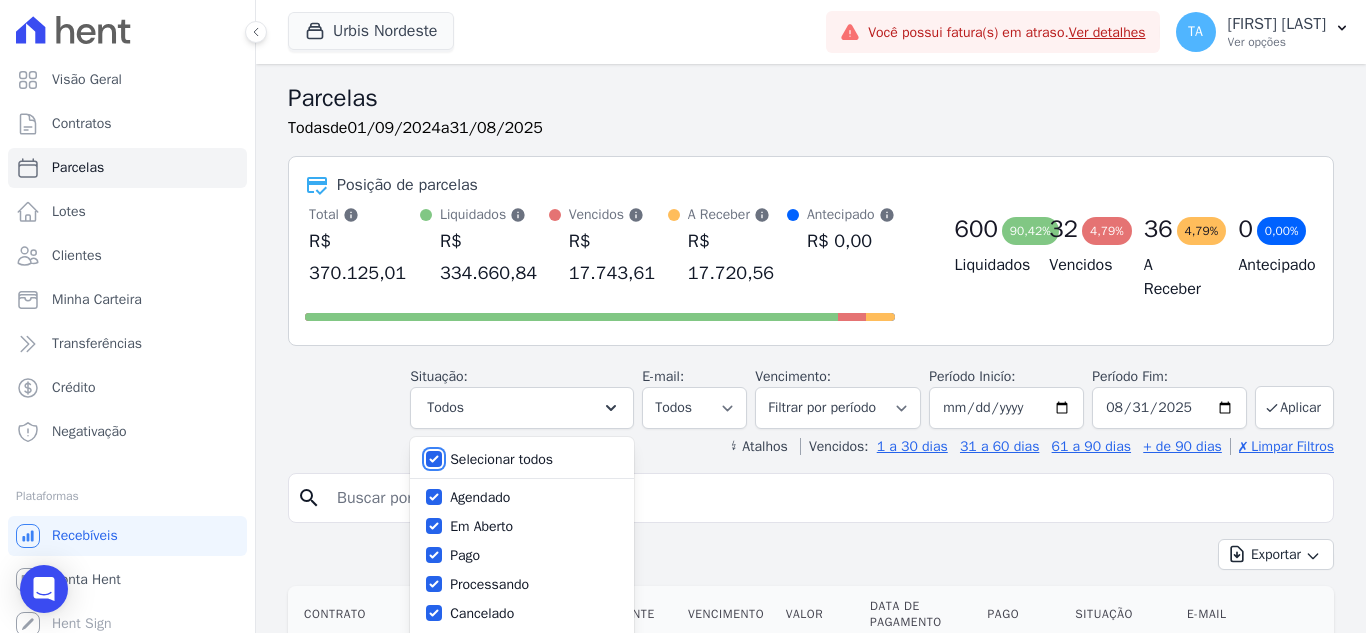 click on "Selecionar todos" at bounding box center (434, 459) 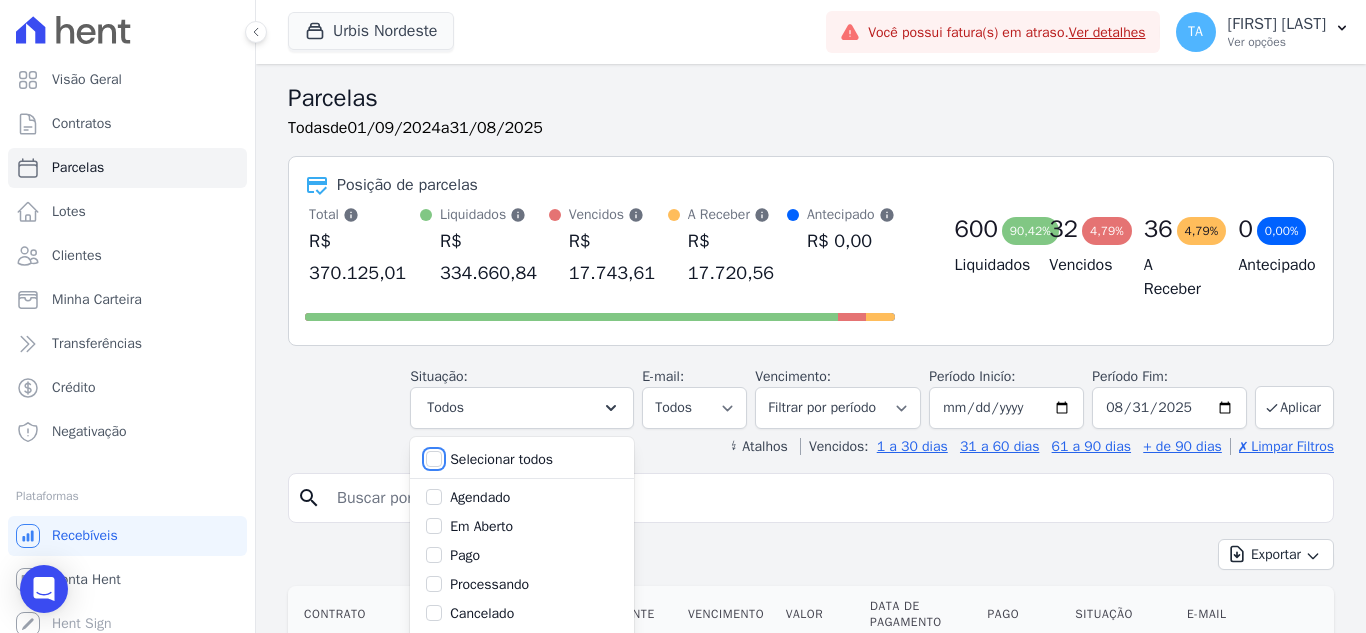 checkbox on "false" 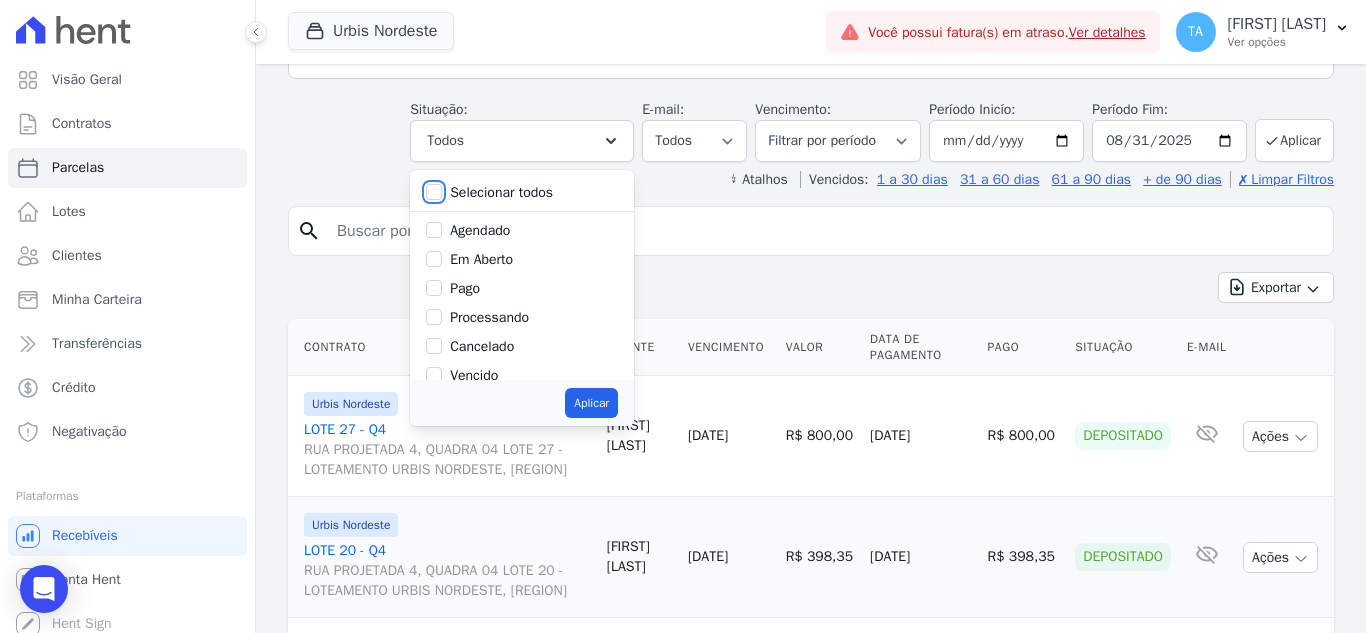 scroll, scrollTop: 300, scrollLeft: 0, axis: vertical 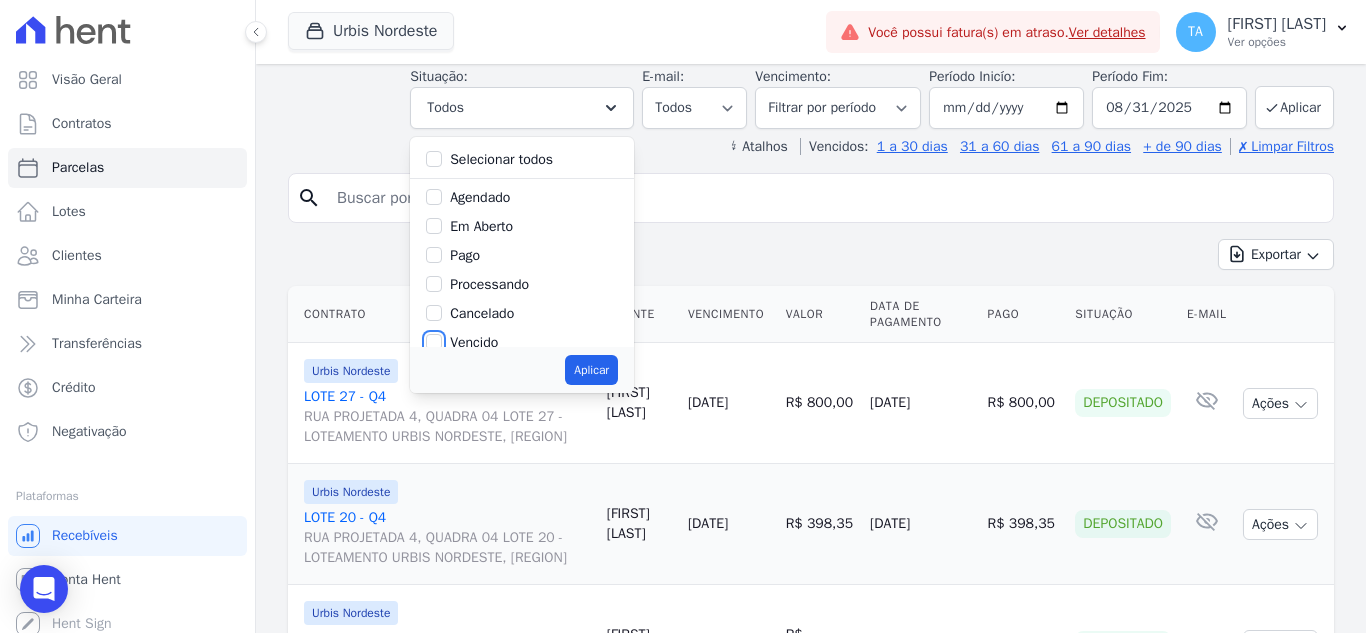 click on "Vencido" at bounding box center (434, 342) 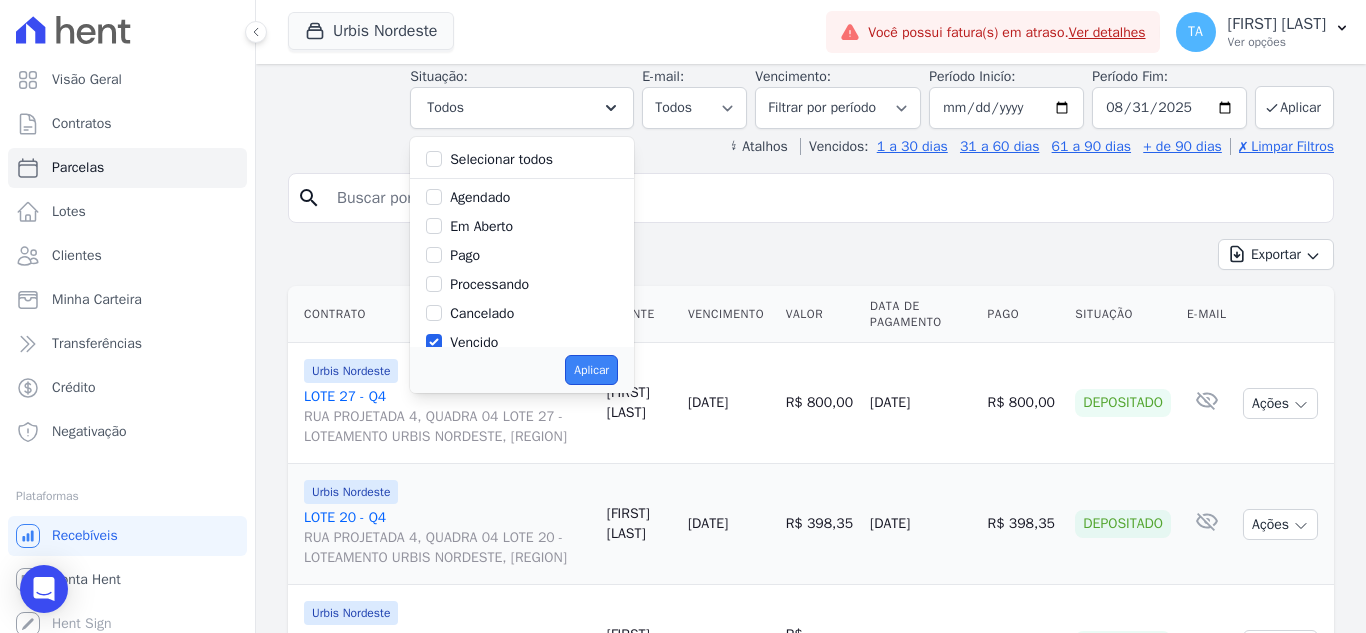 click on "Aplicar" at bounding box center (591, 370) 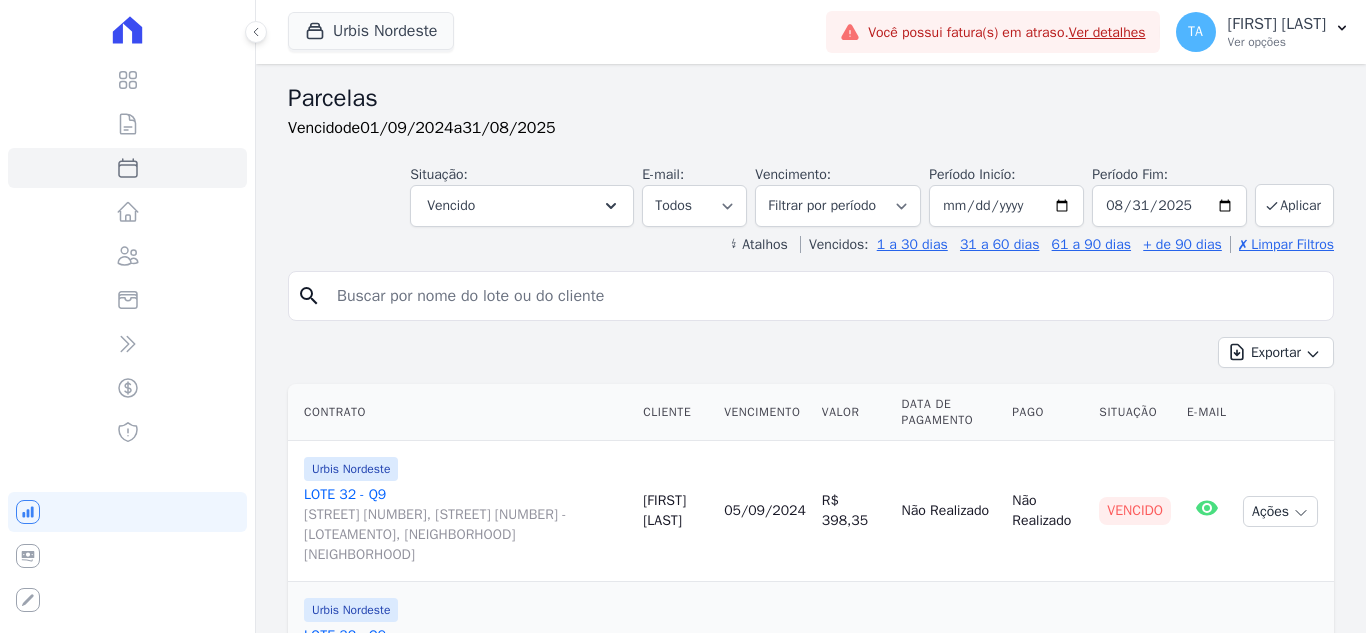 select 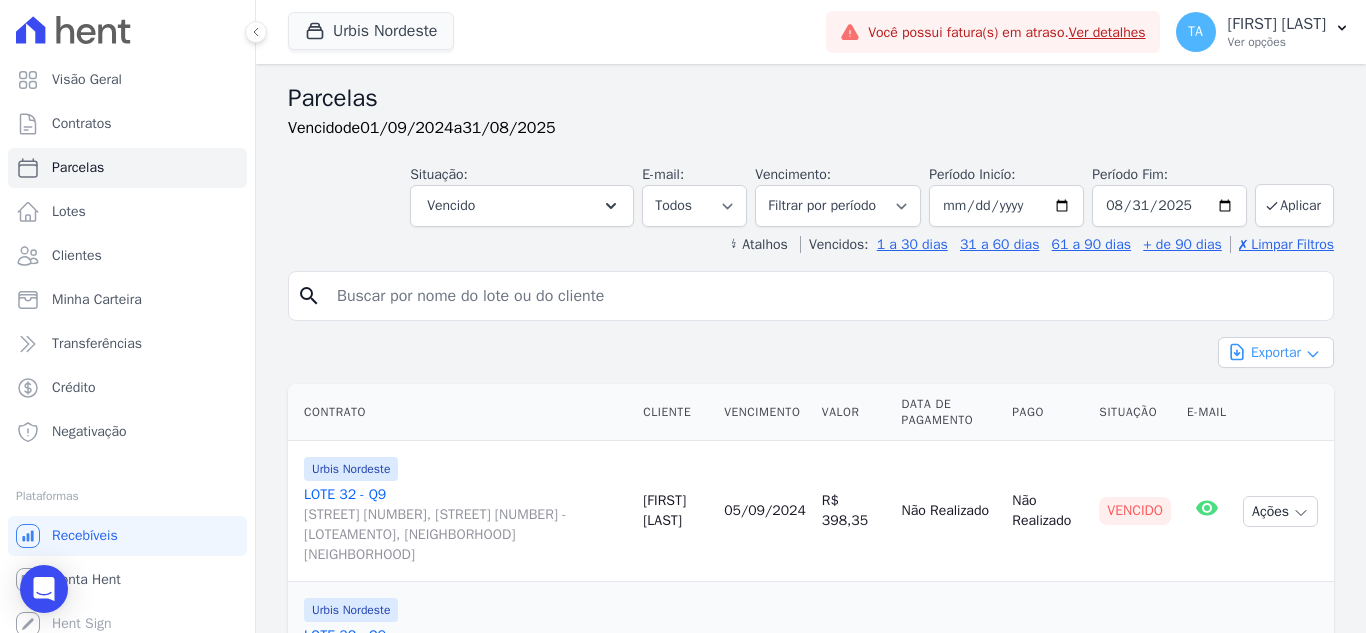 click on "Exportar" at bounding box center (1276, 352) 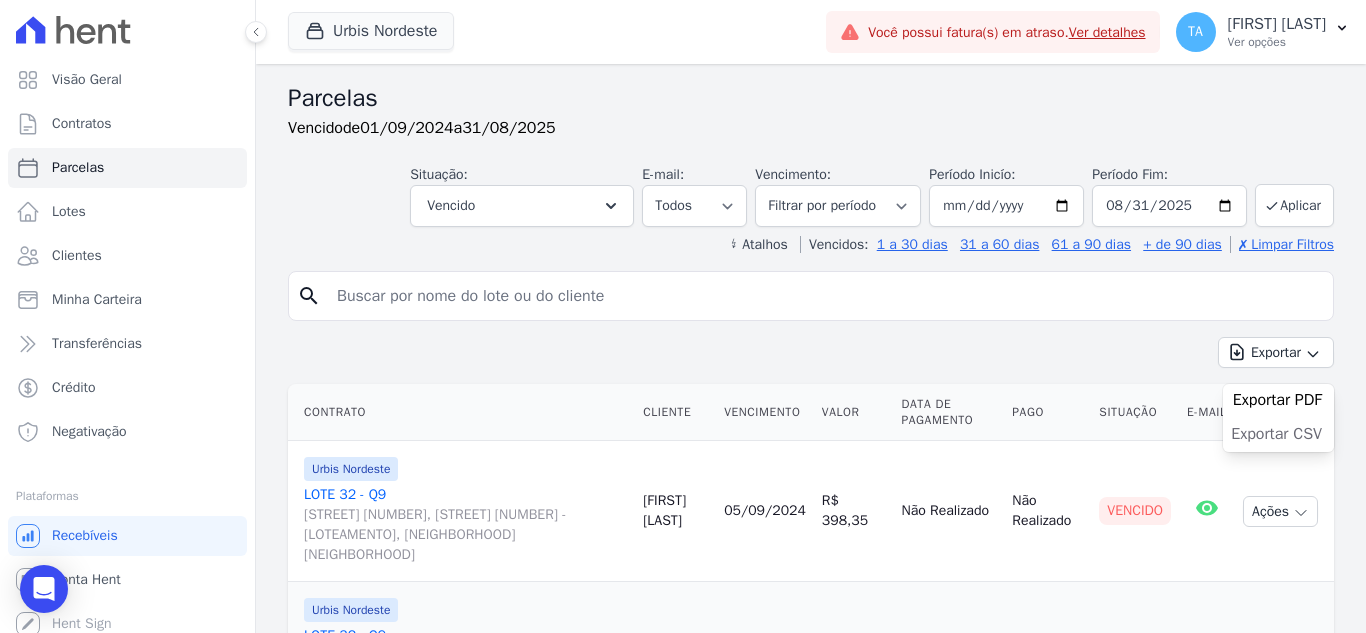 click on "Exportar CSV" at bounding box center (1276, 434) 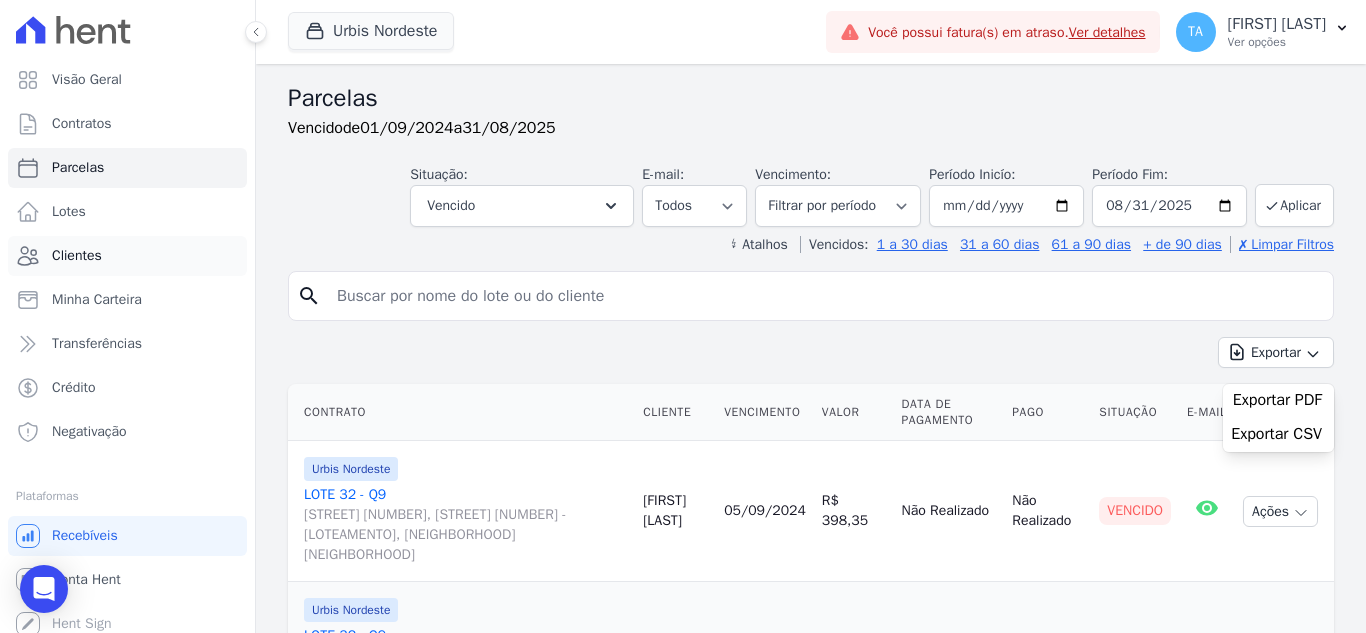 click on "Clientes" at bounding box center (77, 256) 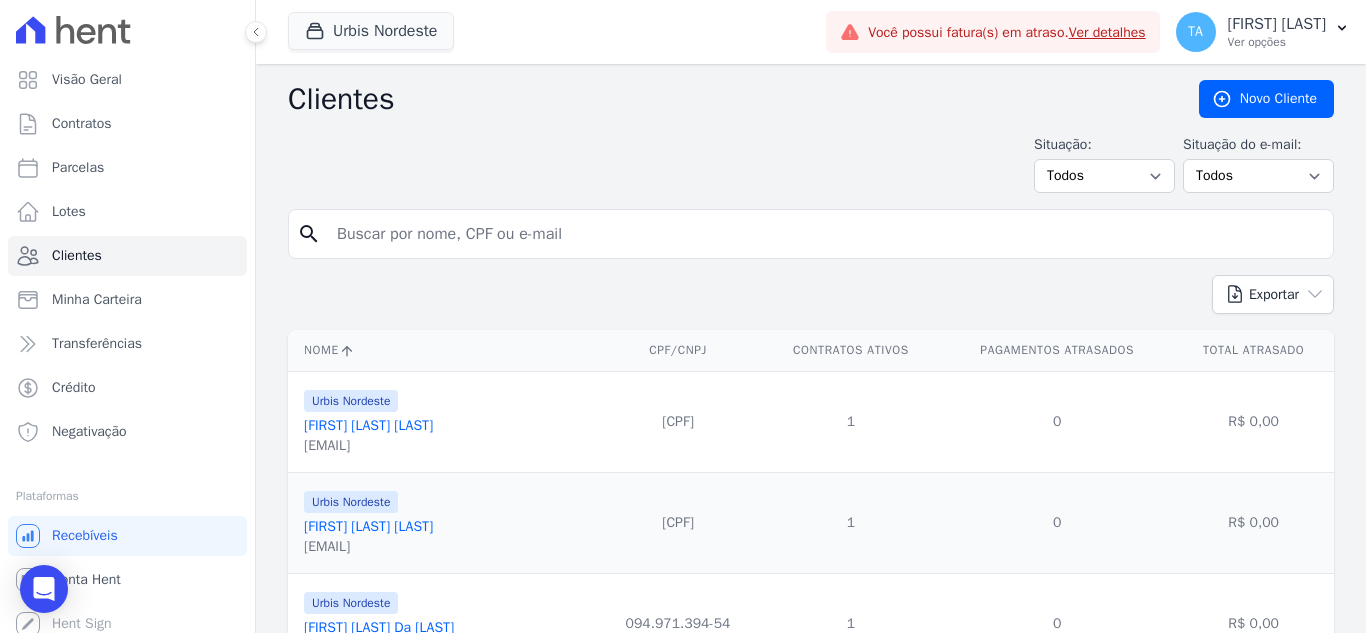 click at bounding box center (825, 234) 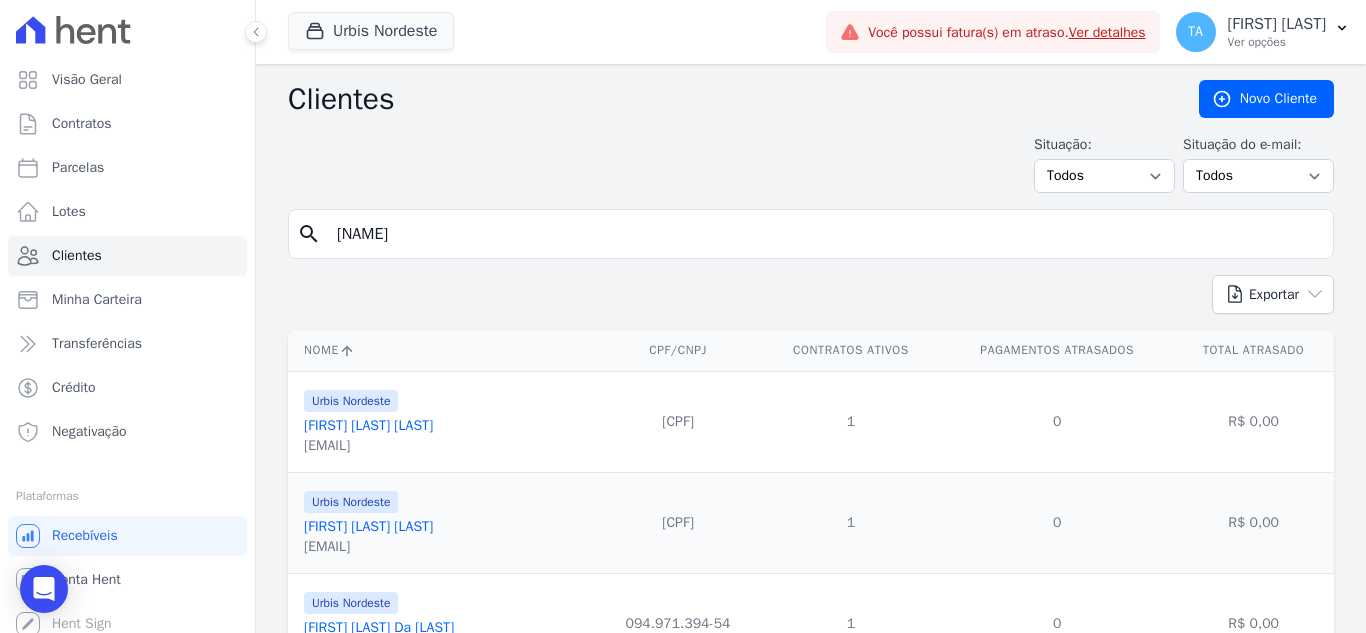 type on "[NAME]" 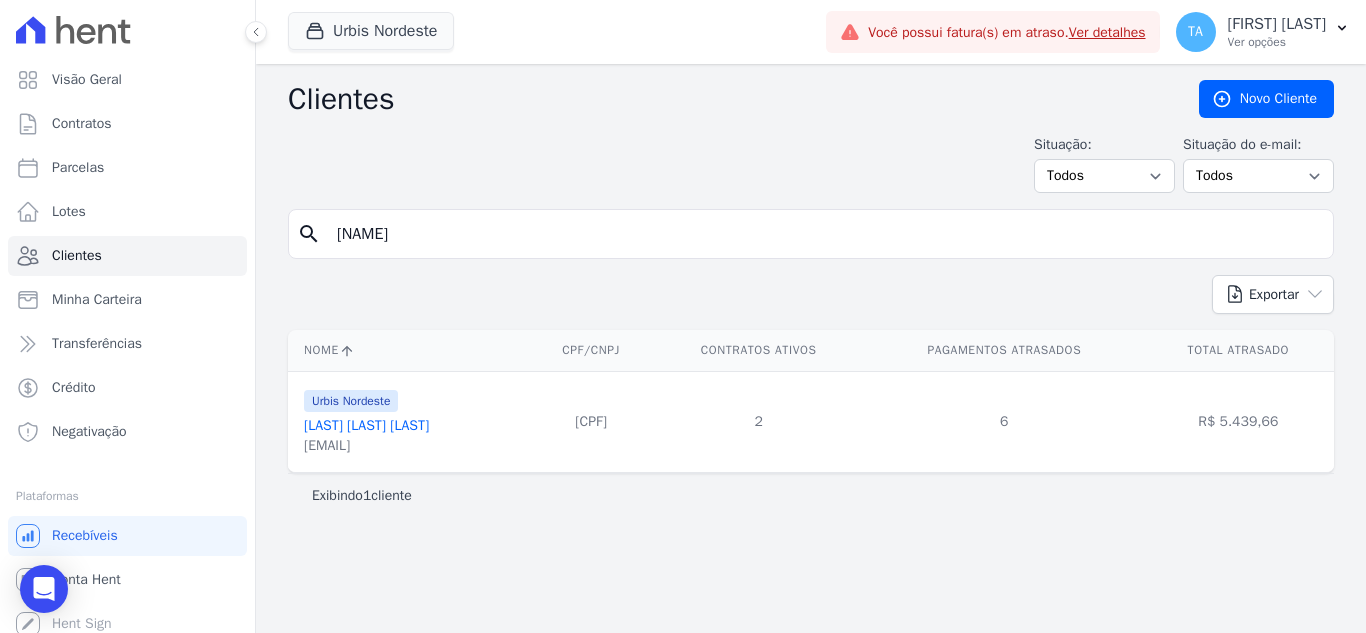 click on "[LAST] [LAST] [LAST]" at bounding box center [366, 425] 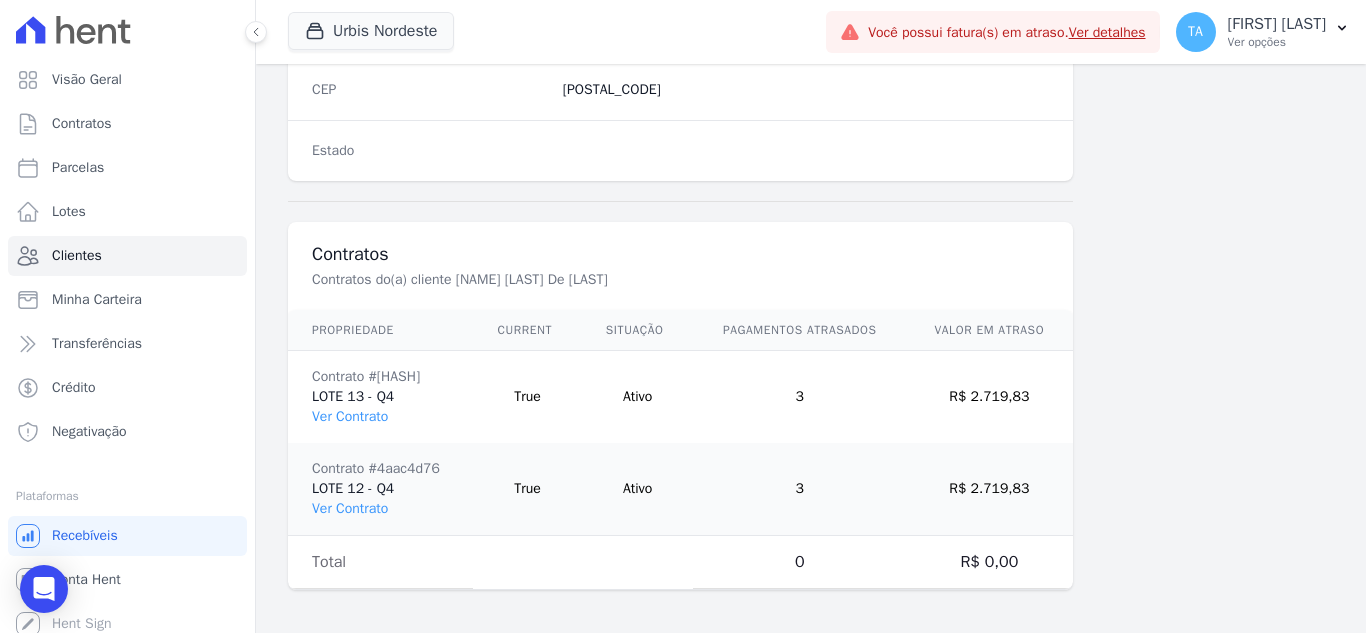 scroll, scrollTop: 1330, scrollLeft: 0, axis: vertical 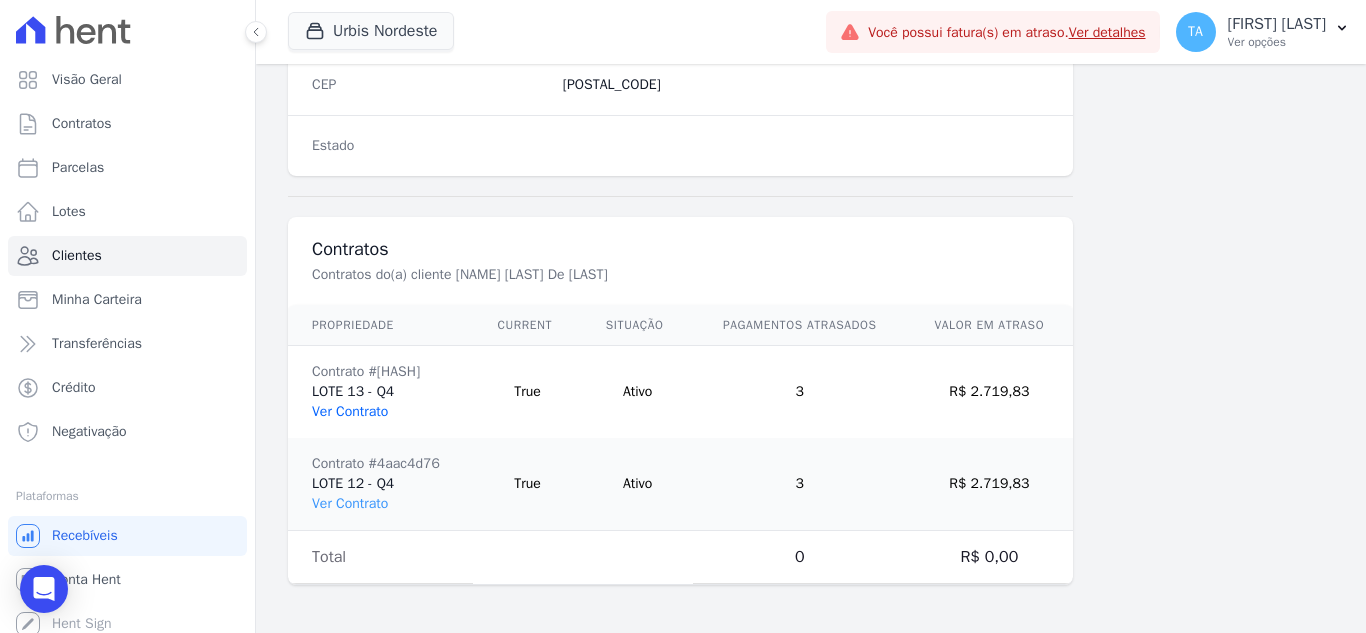 click on "Ver Contrato" at bounding box center (350, 411) 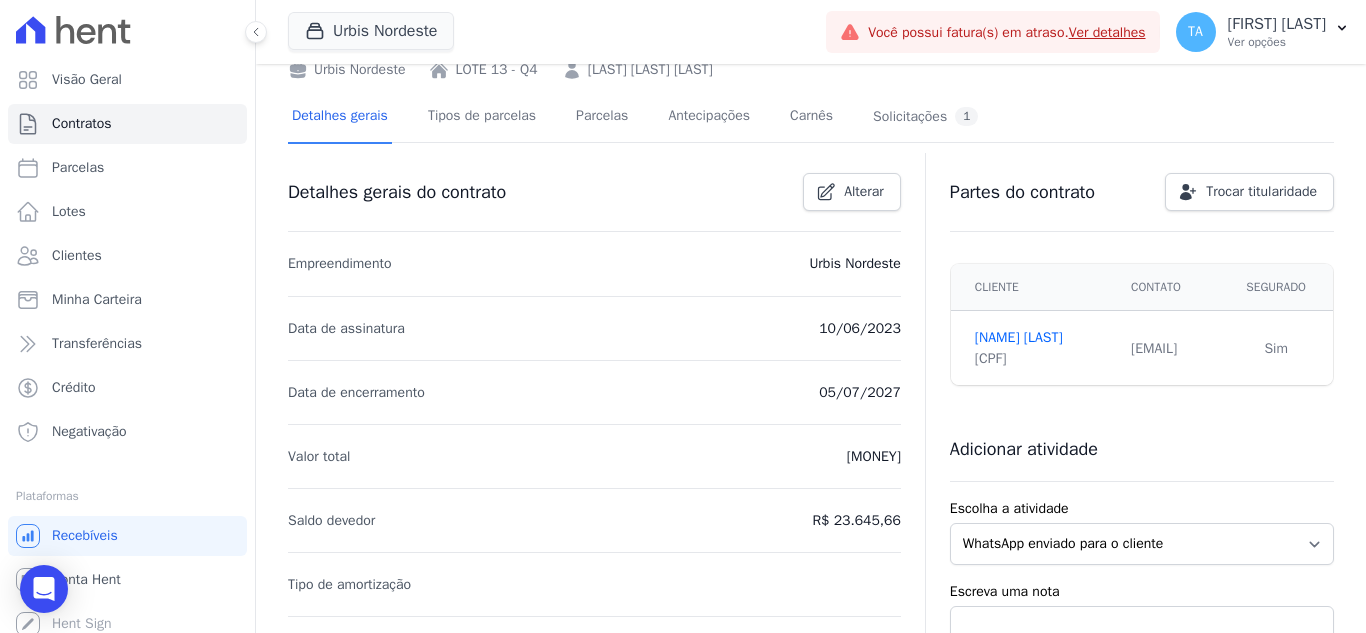 scroll, scrollTop: 100, scrollLeft: 0, axis: vertical 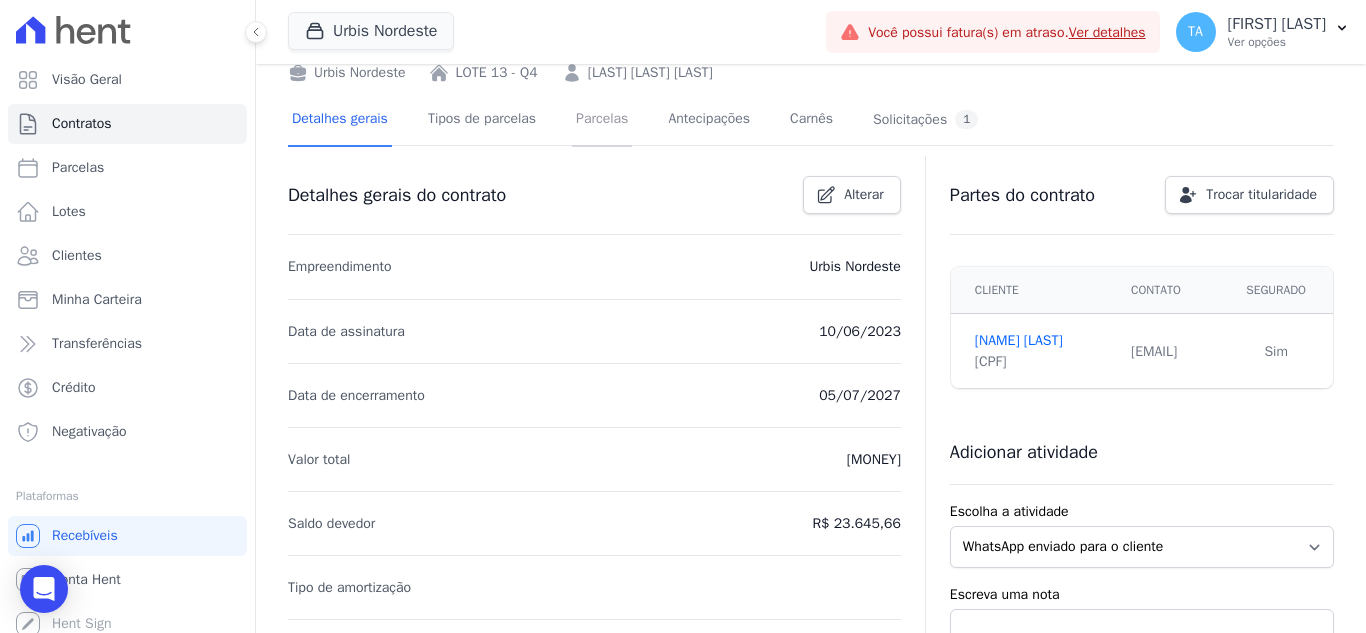 click on "Parcelas" at bounding box center [602, 120] 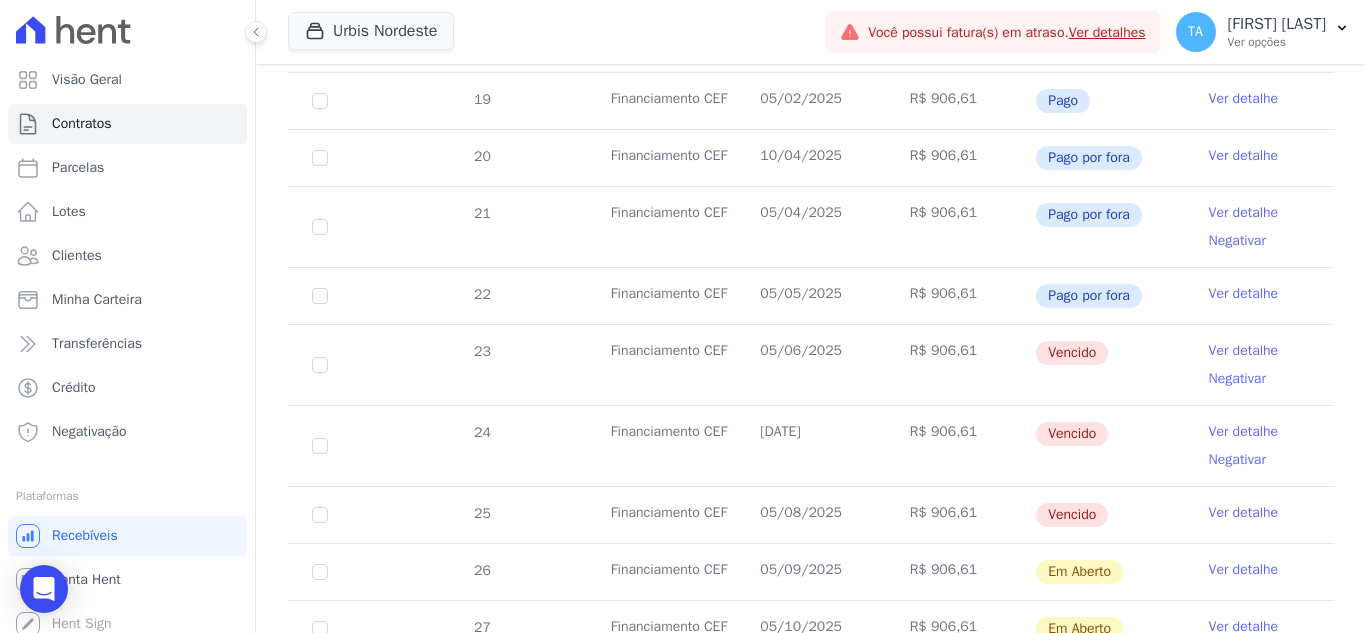 scroll, scrollTop: 600, scrollLeft: 0, axis: vertical 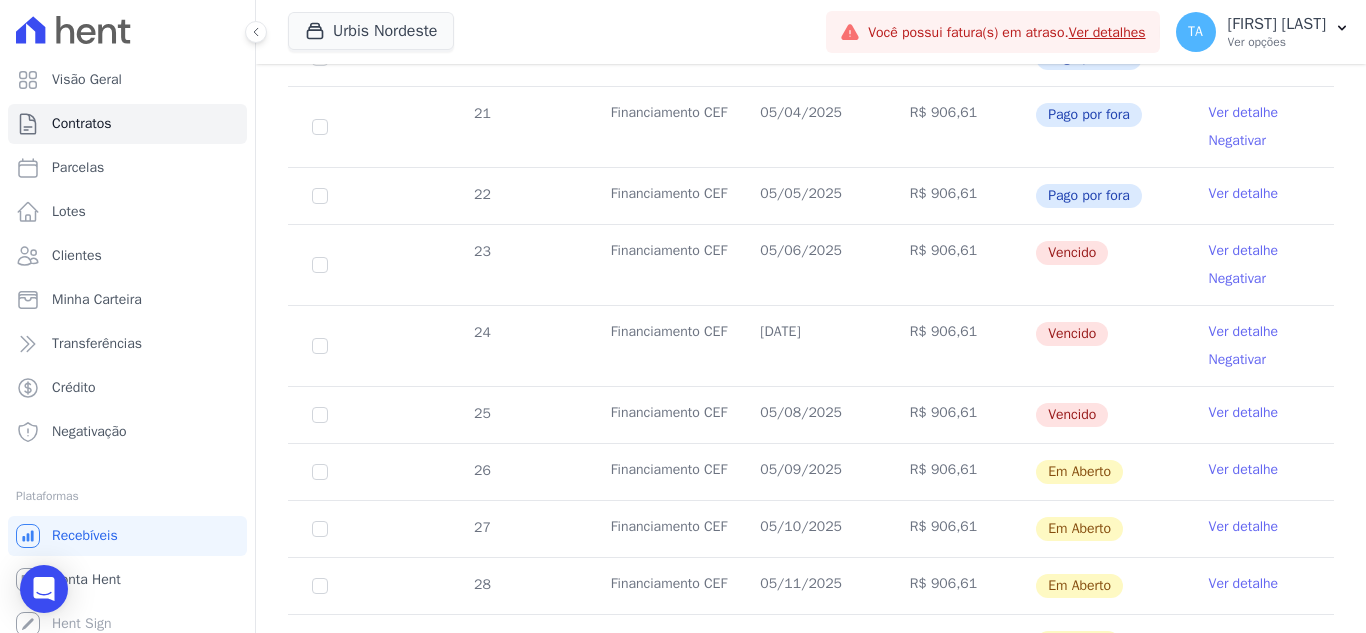 click on "Ver detalhe" at bounding box center (1244, 251) 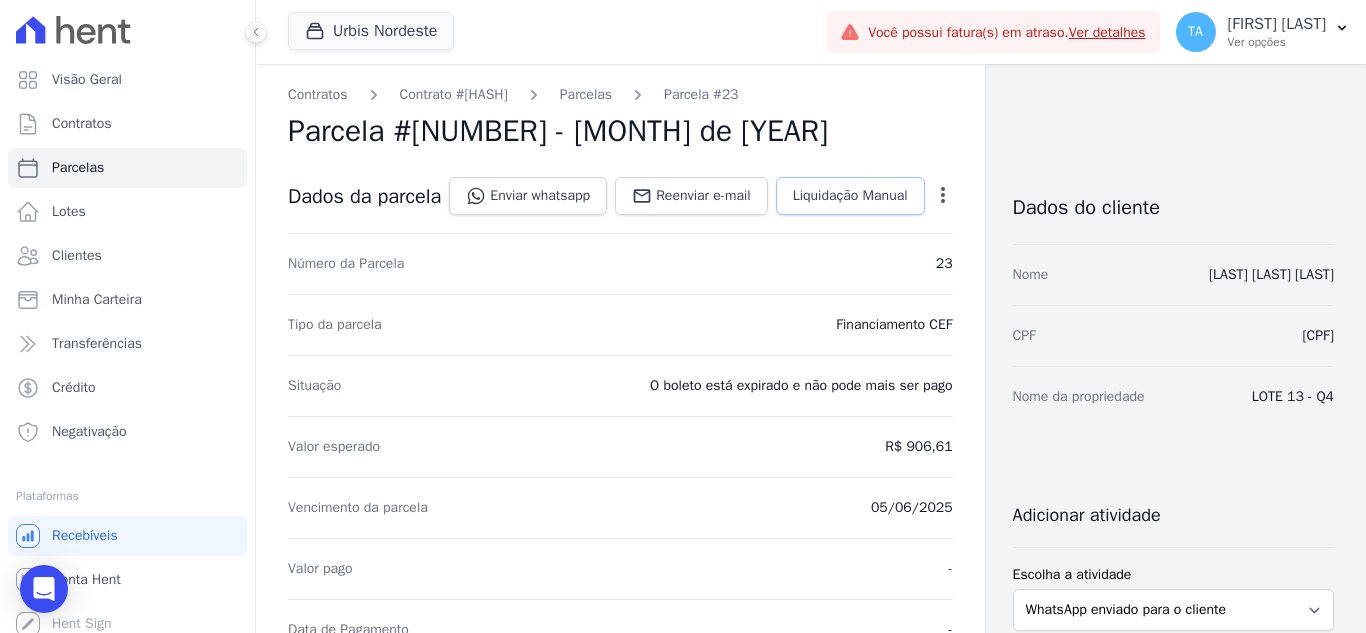 click on "Liquidação Manual" at bounding box center (850, 196) 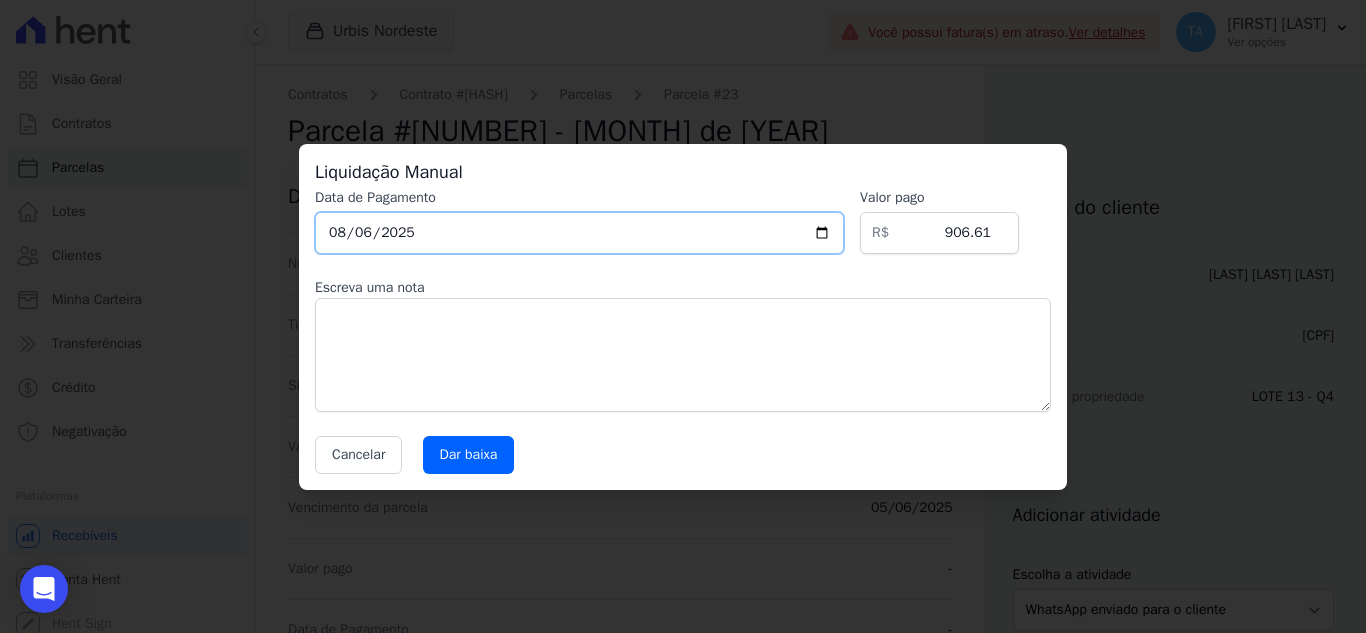 click on "2025-08-06" at bounding box center (579, 233) 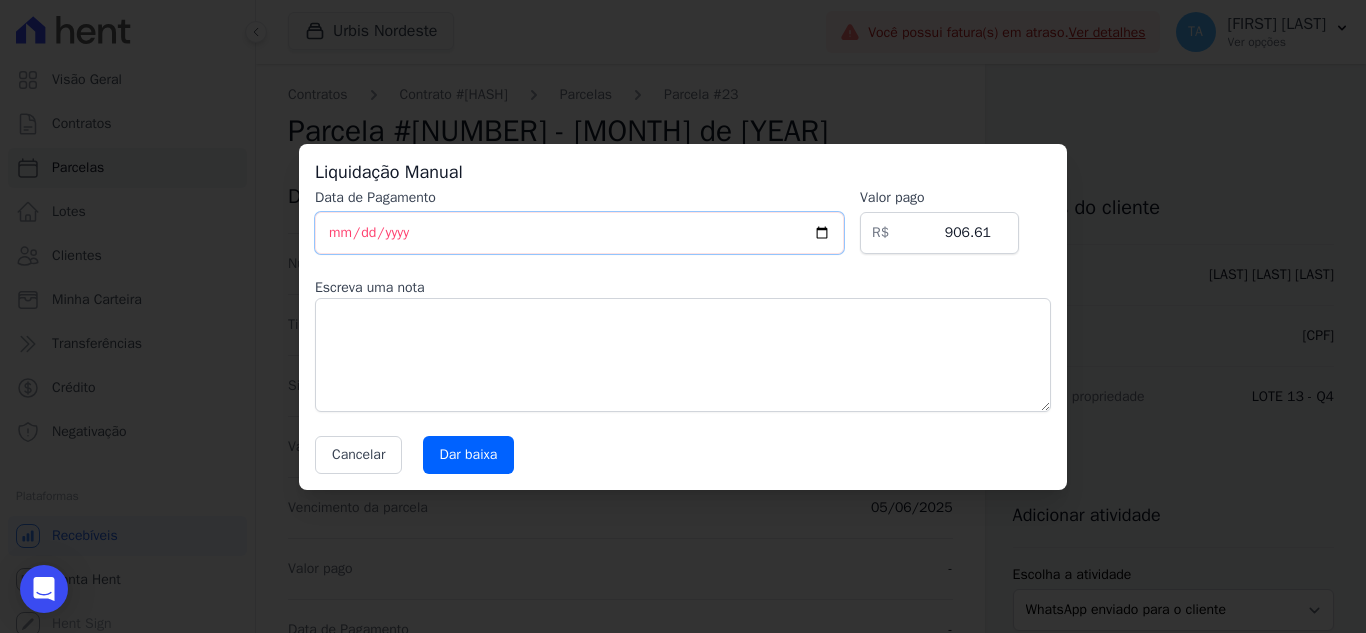 type on "2025-08-04" 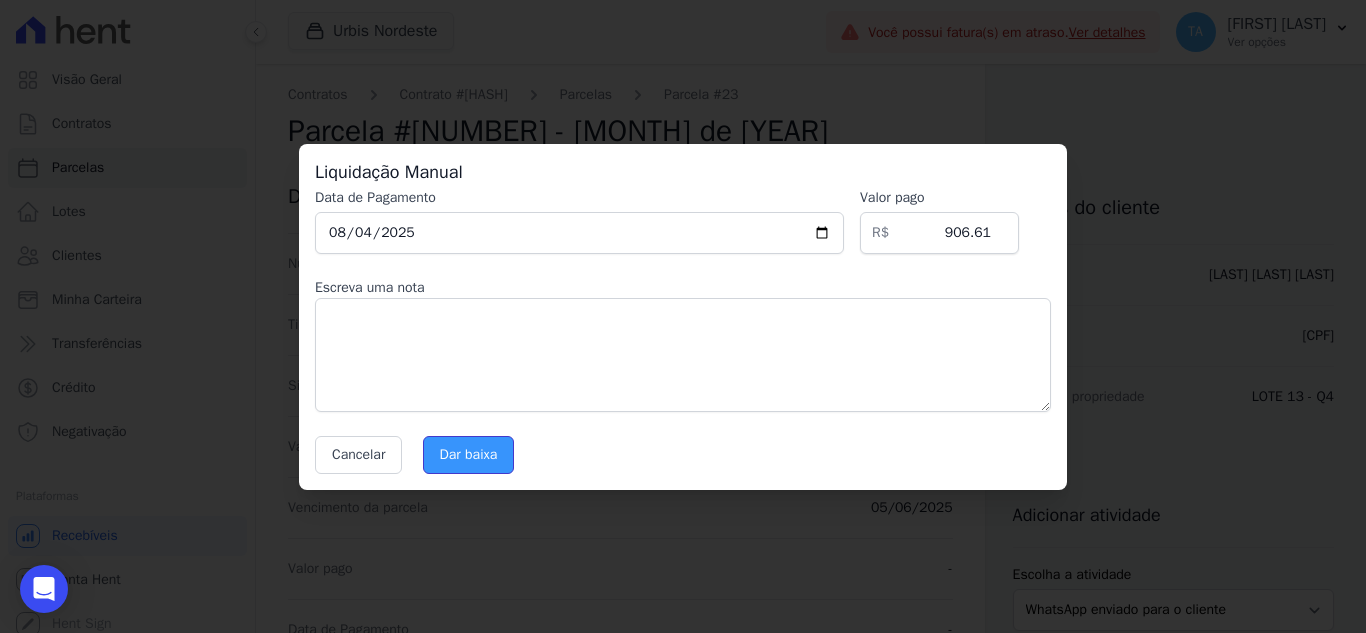 click on "Dar baixa" at bounding box center (469, 455) 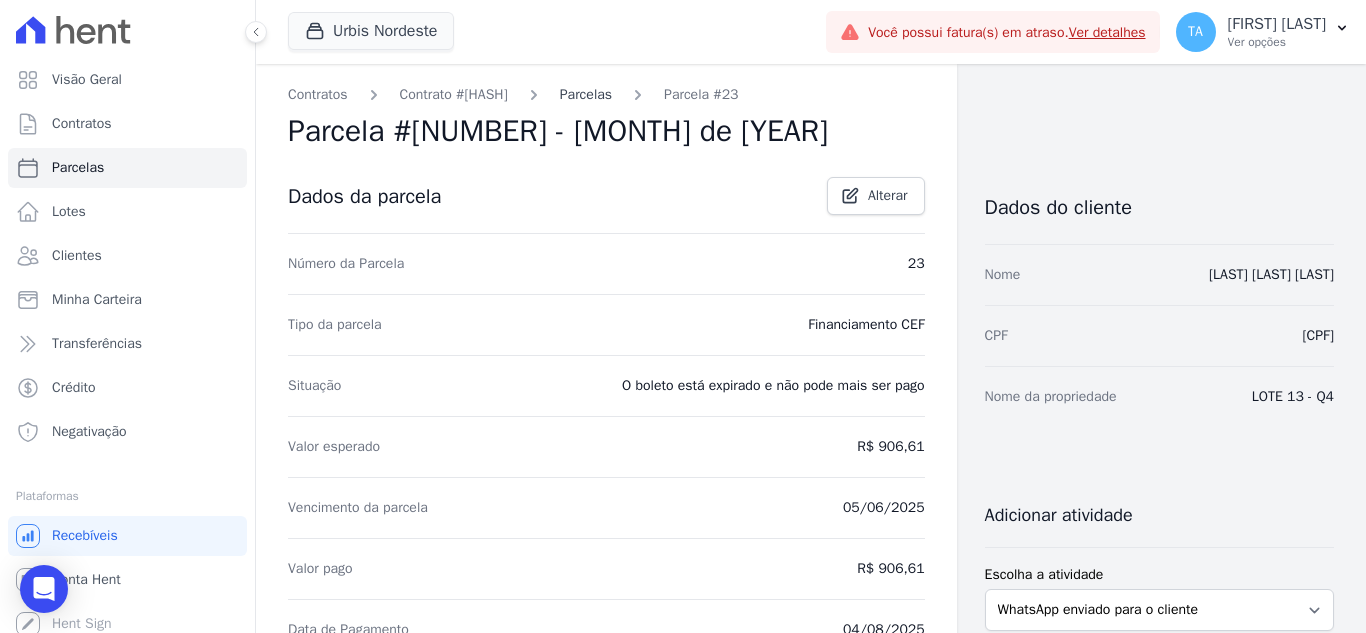 click on "Parcelas" at bounding box center [586, 94] 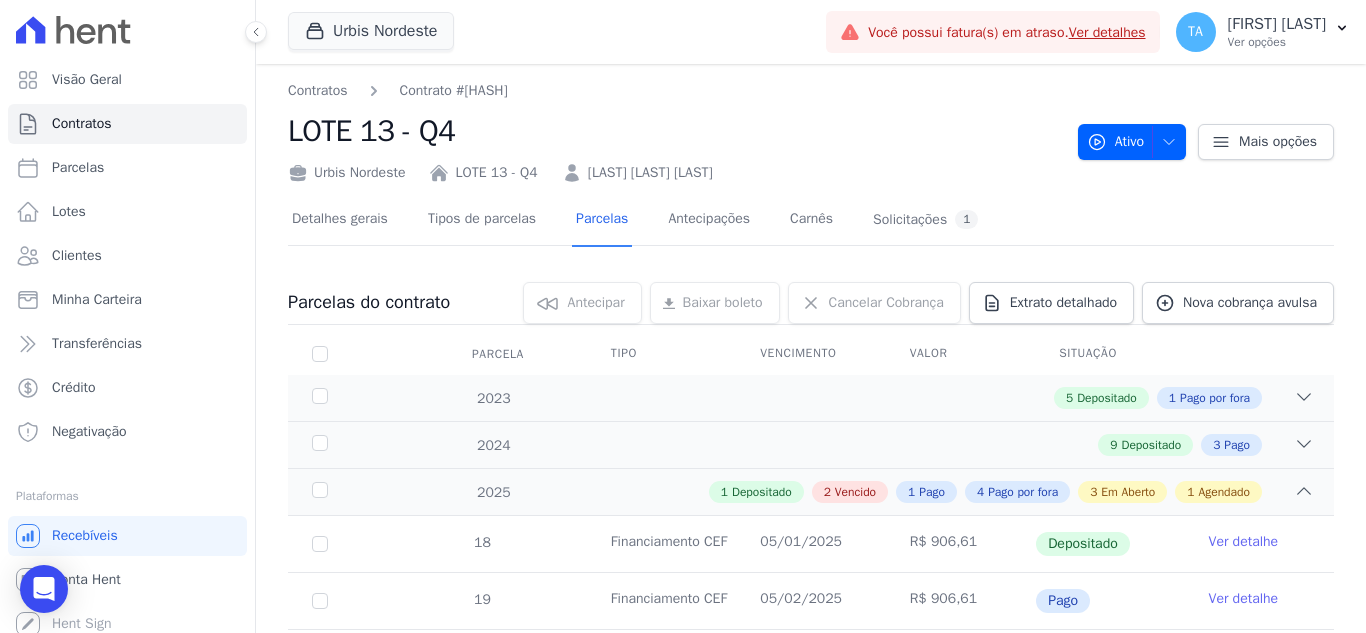 click on "[LAST] [LAST] [LAST]" at bounding box center [650, 172] 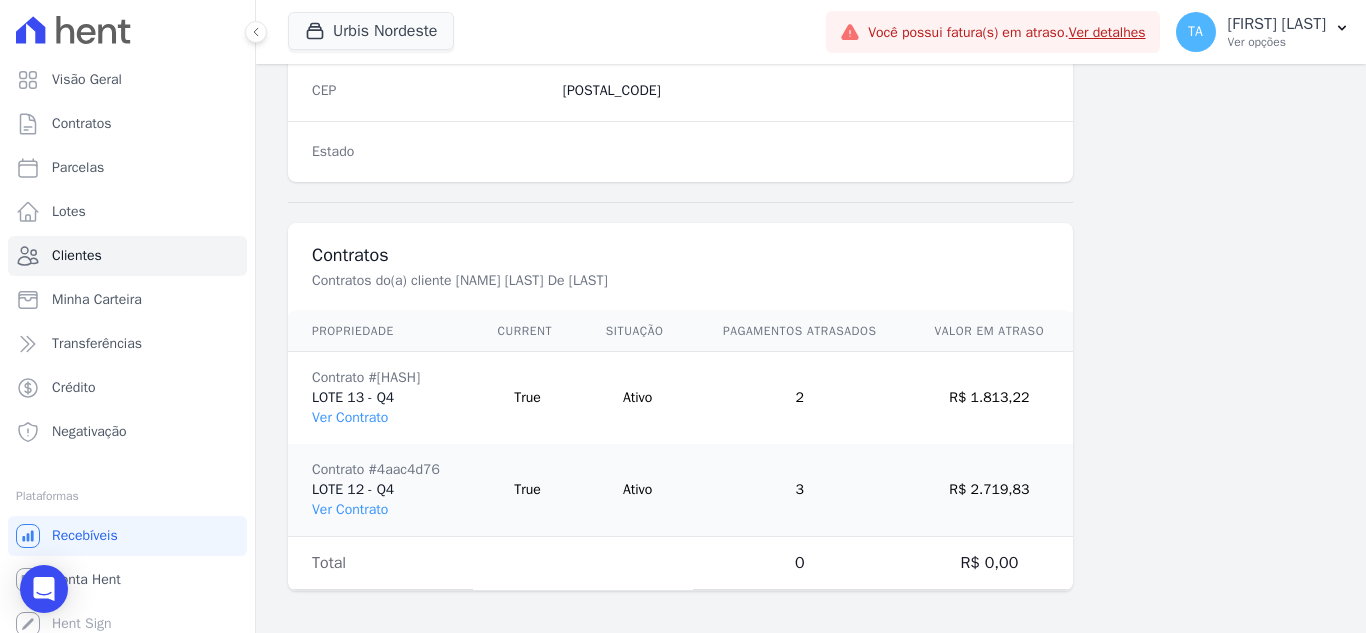 scroll, scrollTop: 1330, scrollLeft: 0, axis: vertical 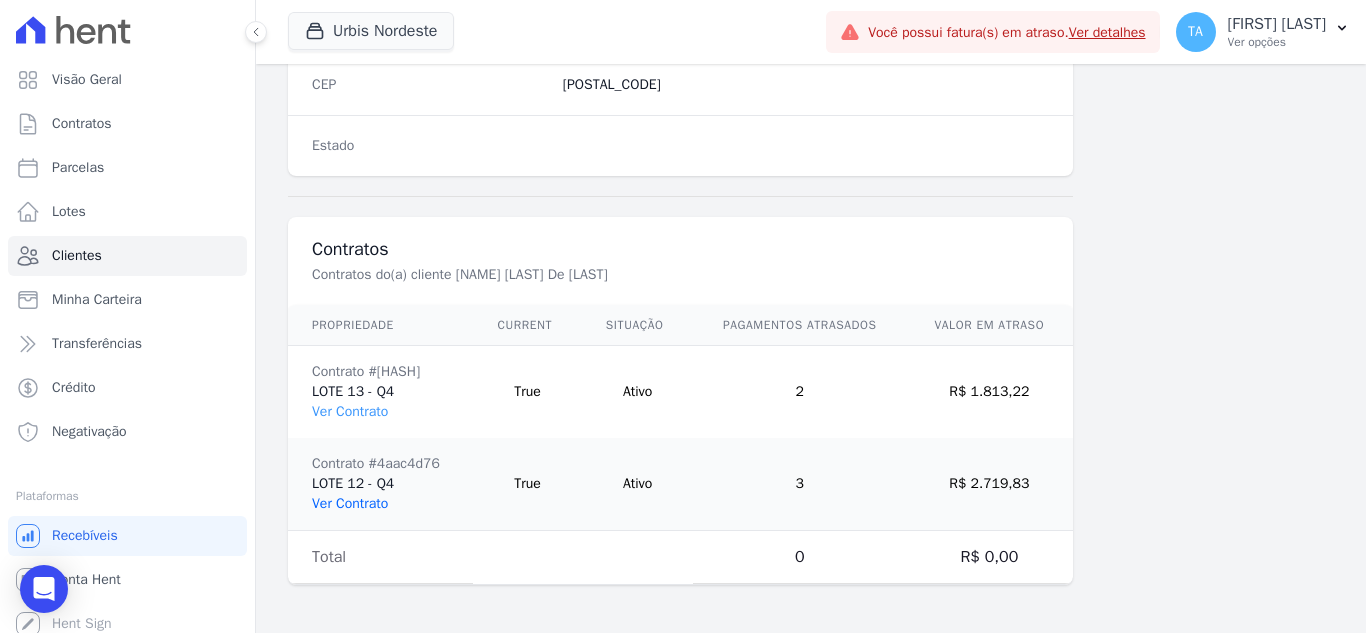 click on "Ver Contrato" at bounding box center (350, 503) 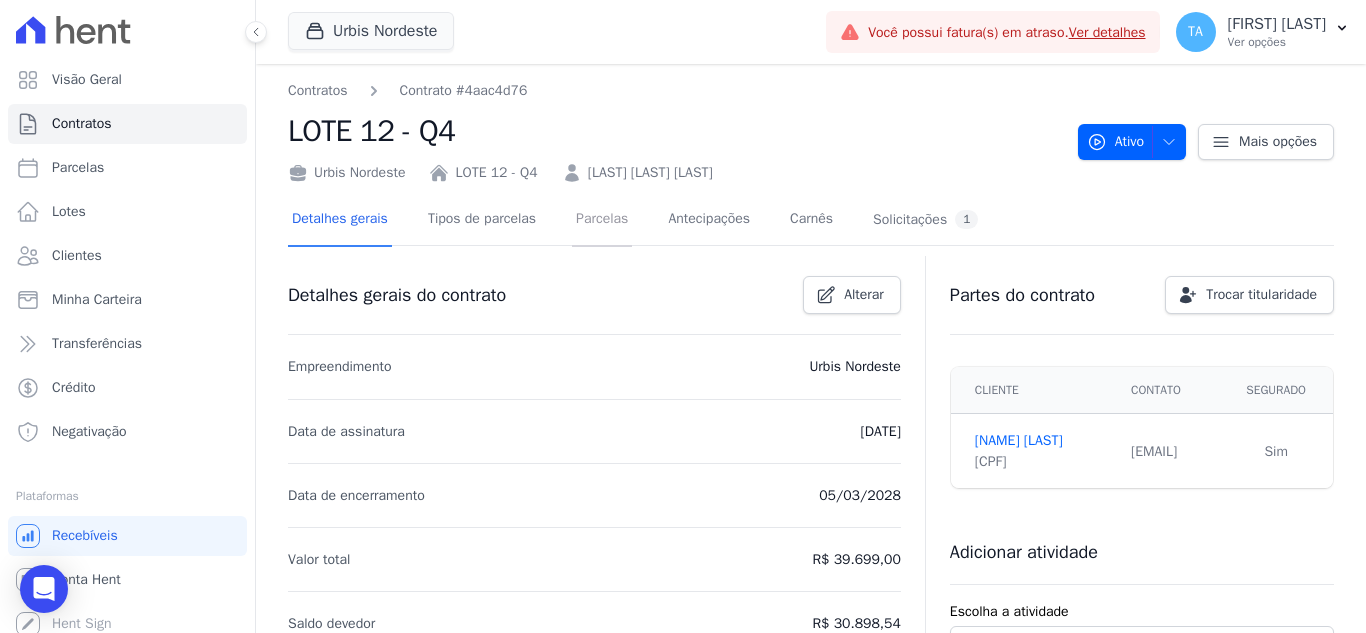 click on "Parcelas" at bounding box center (602, 220) 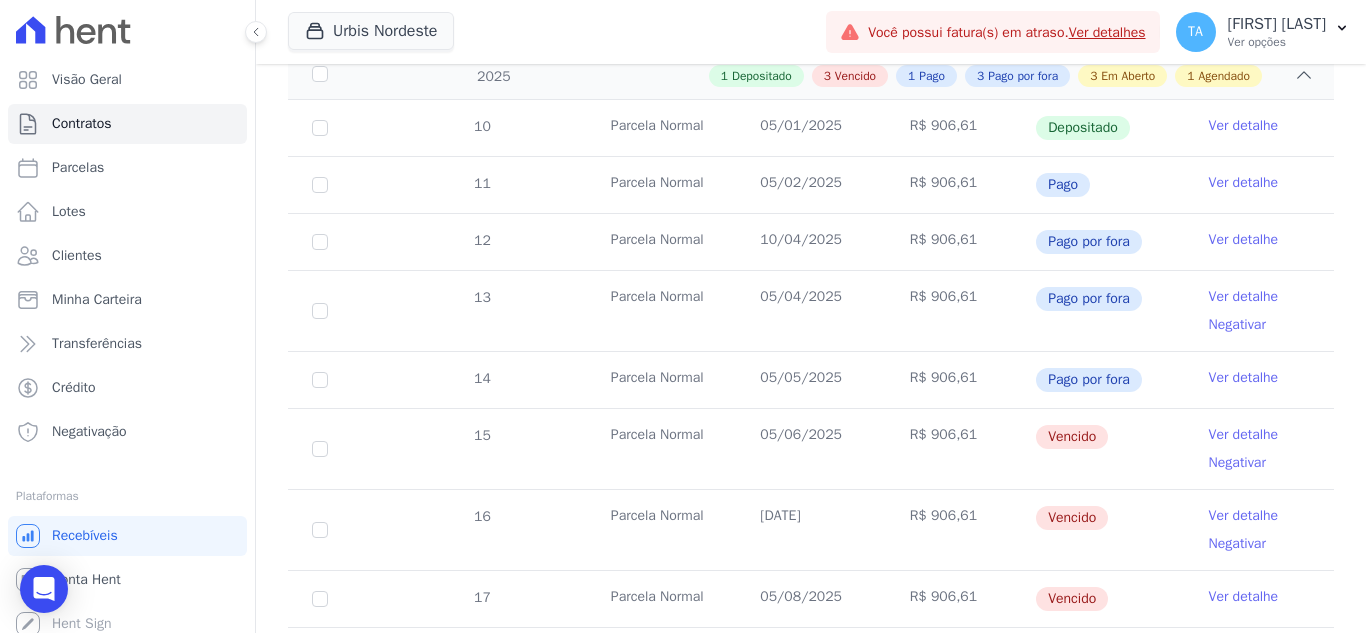 scroll, scrollTop: 600, scrollLeft: 0, axis: vertical 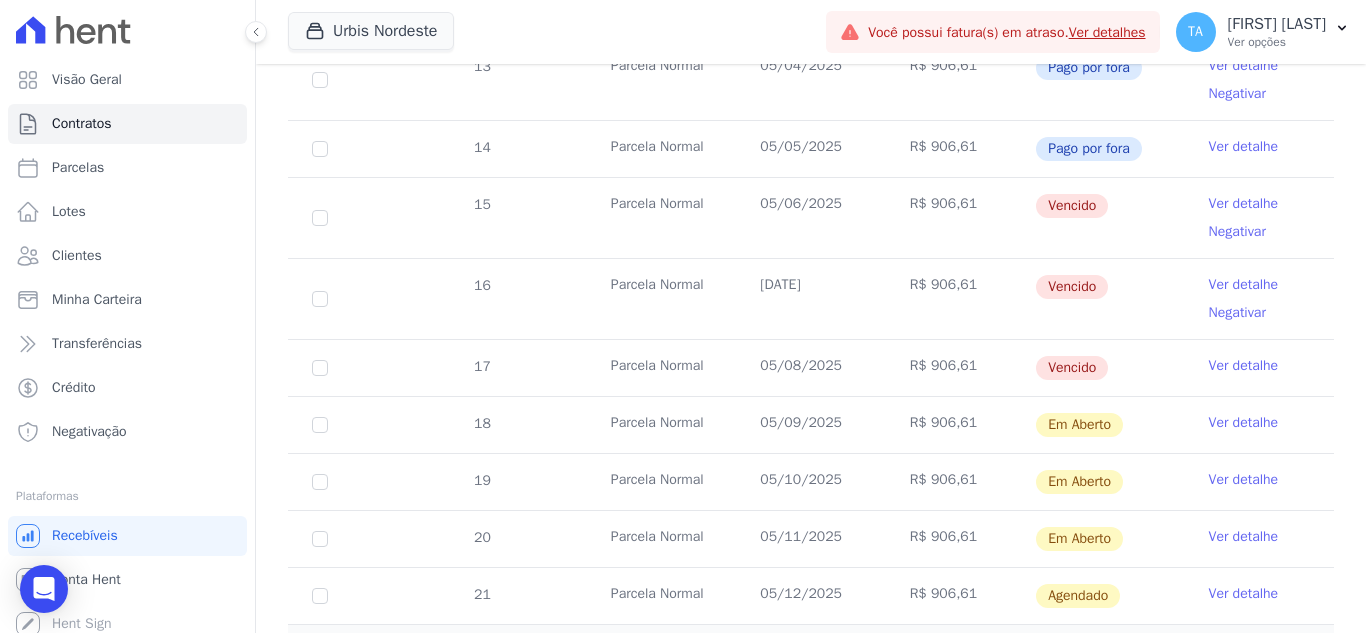 click on "Ver detalhe" at bounding box center (1244, 204) 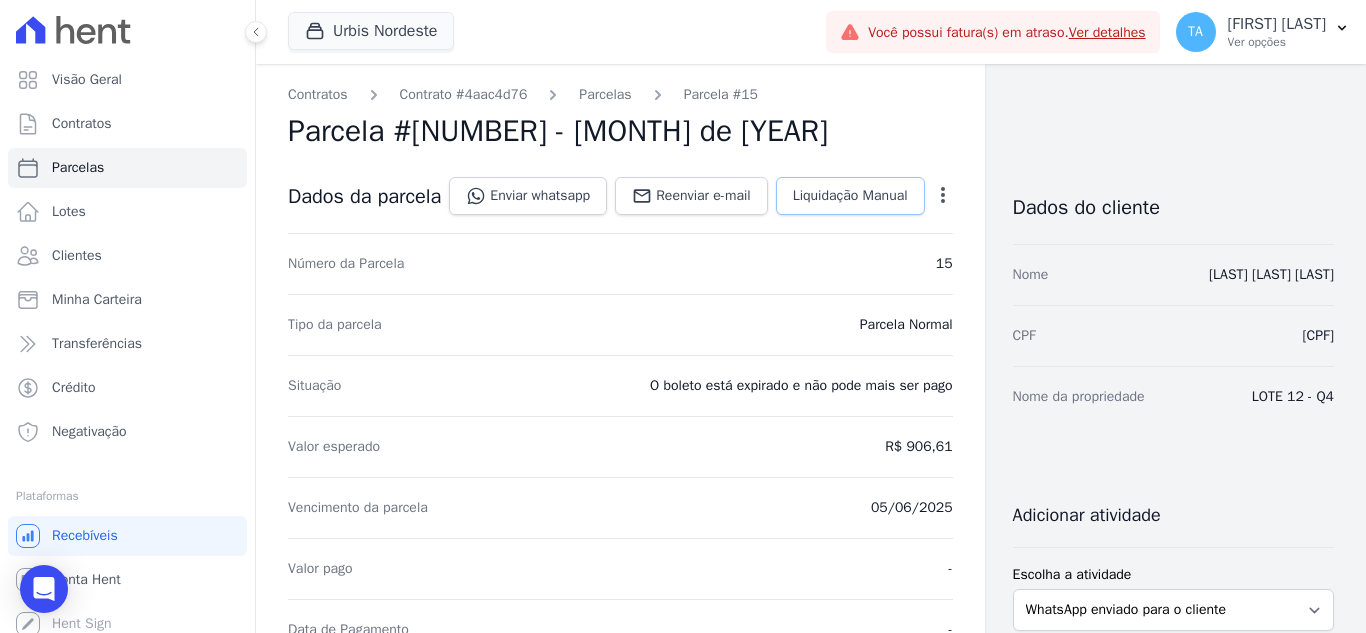 click on "Liquidação Manual" at bounding box center [850, 196] 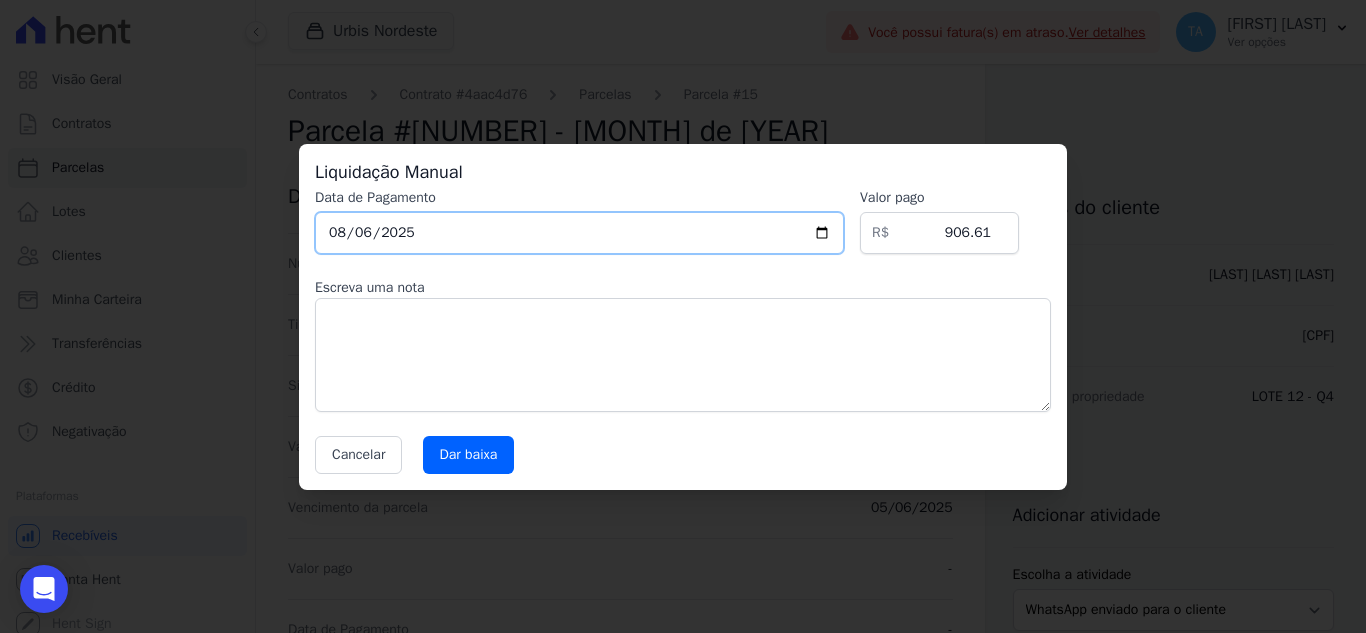click on "2025-08-06" at bounding box center (579, 233) 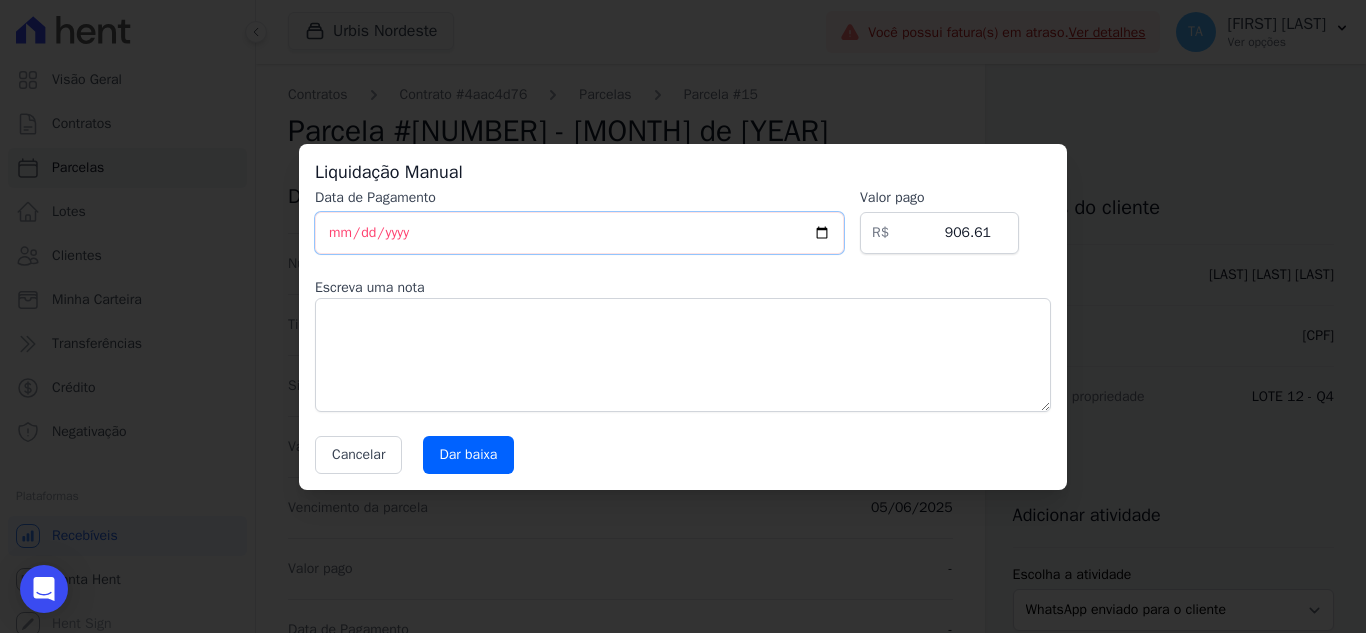 type on "2025-08-04" 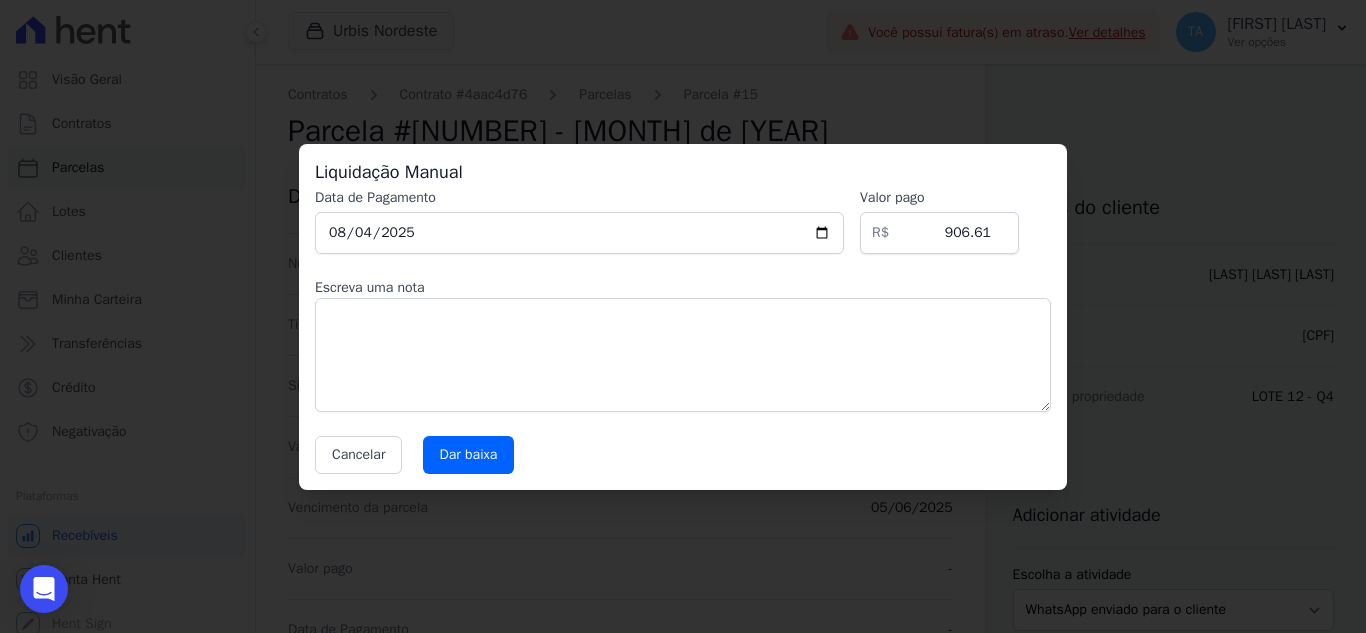 click on "Data de Pagamento
[DATE]
Valor pago
[CURRENCY]
[MONEY]
Escreva uma nota
Cancelar
Dar baixa" at bounding box center (683, 331) 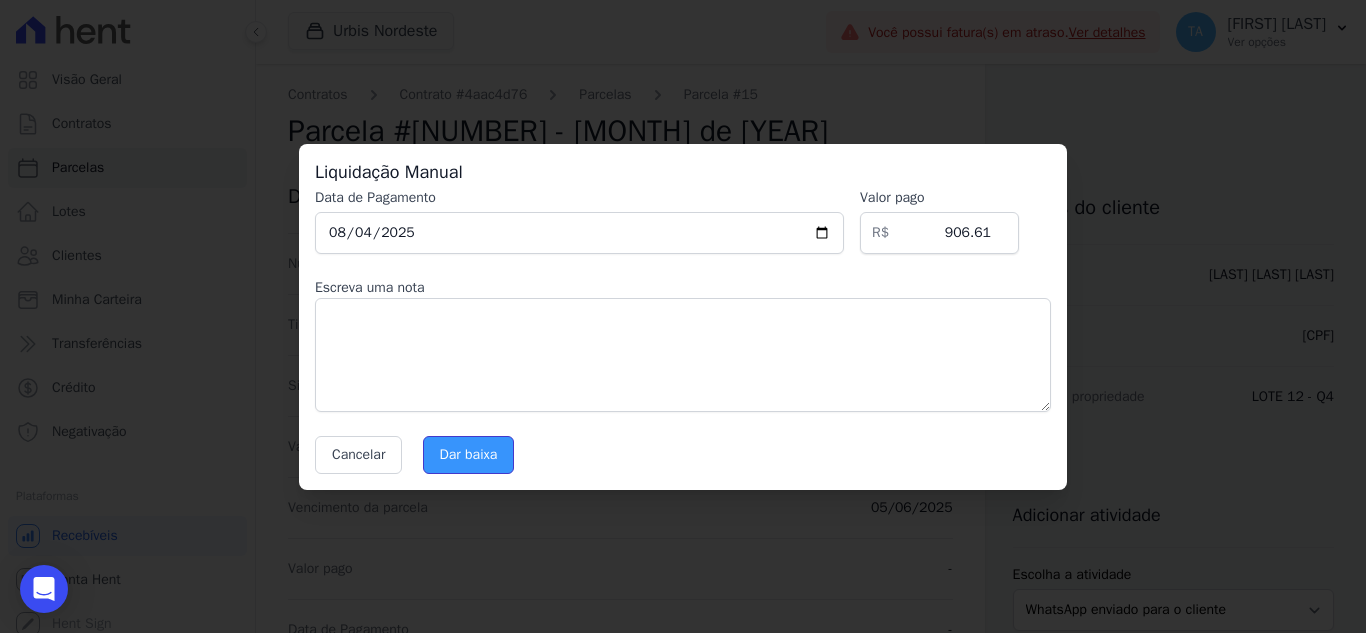 click on "Dar baixa" at bounding box center (469, 455) 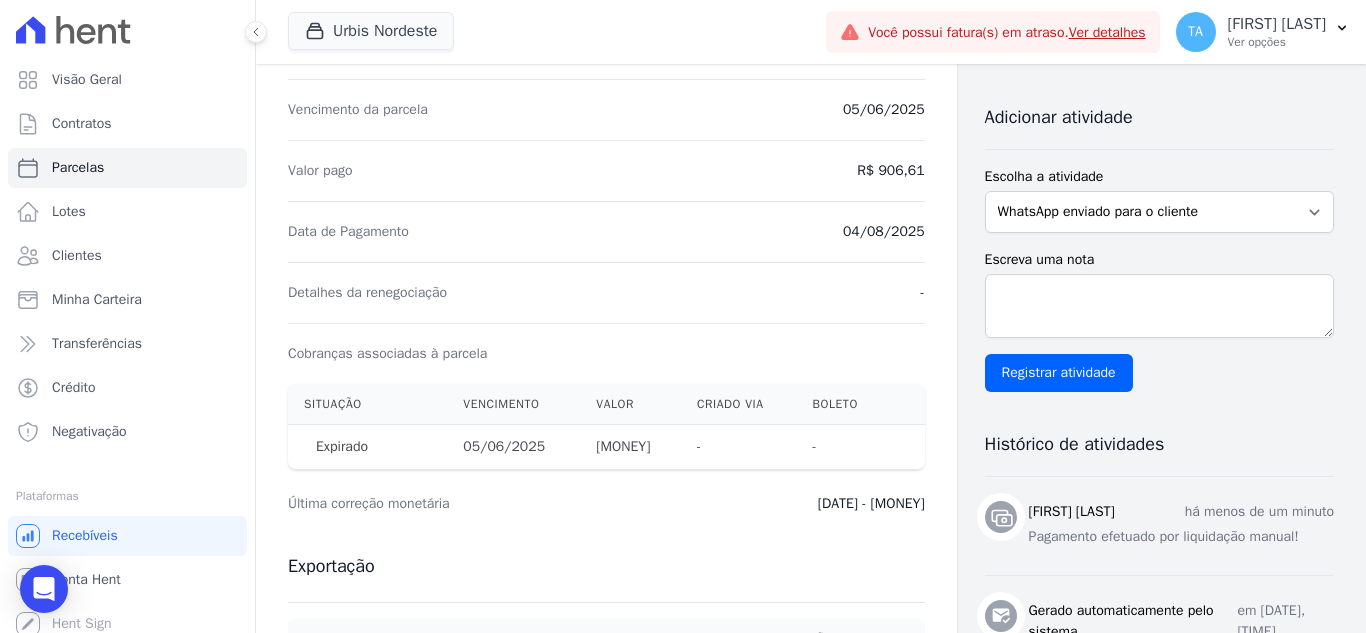 scroll, scrollTop: 400, scrollLeft: 0, axis: vertical 